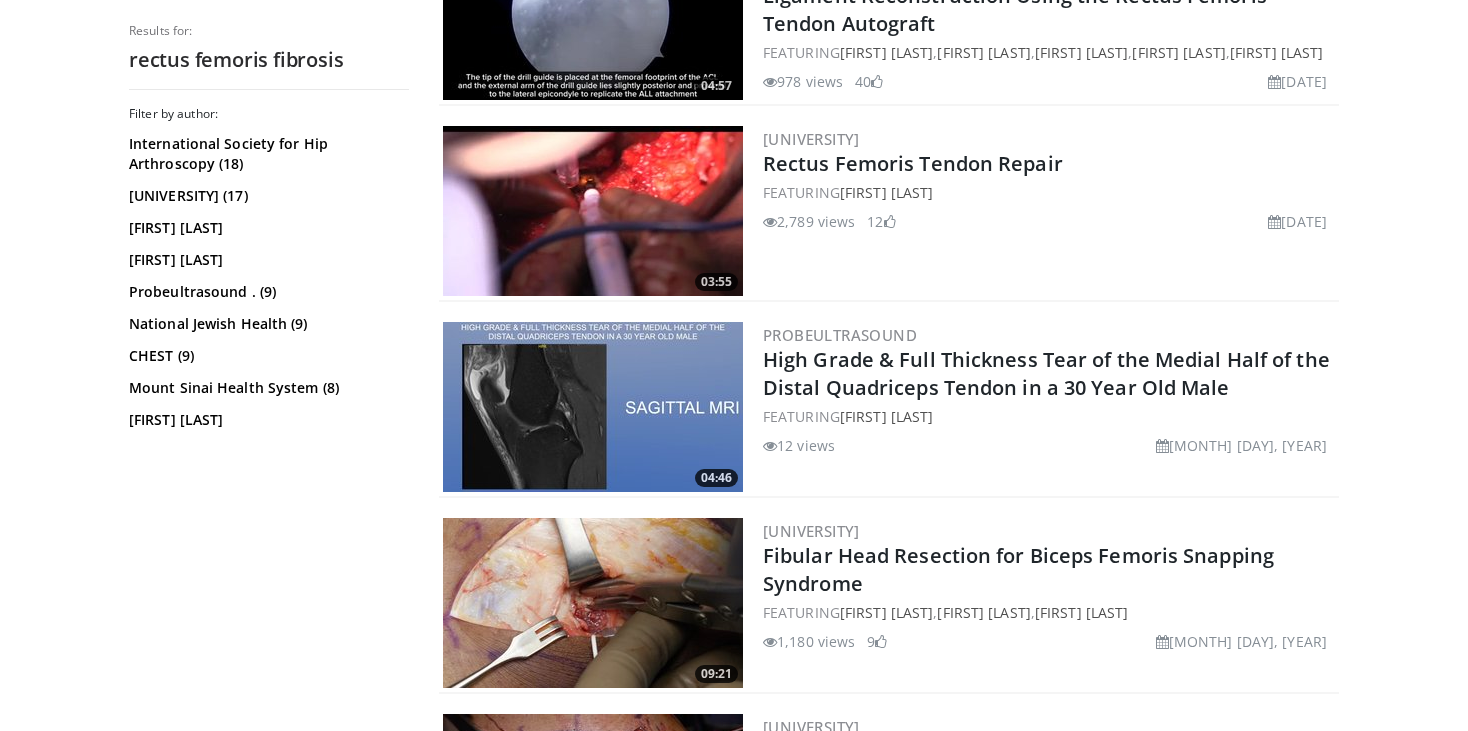 scroll, scrollTop: 440, scrollLeft: 0, axis: vertical 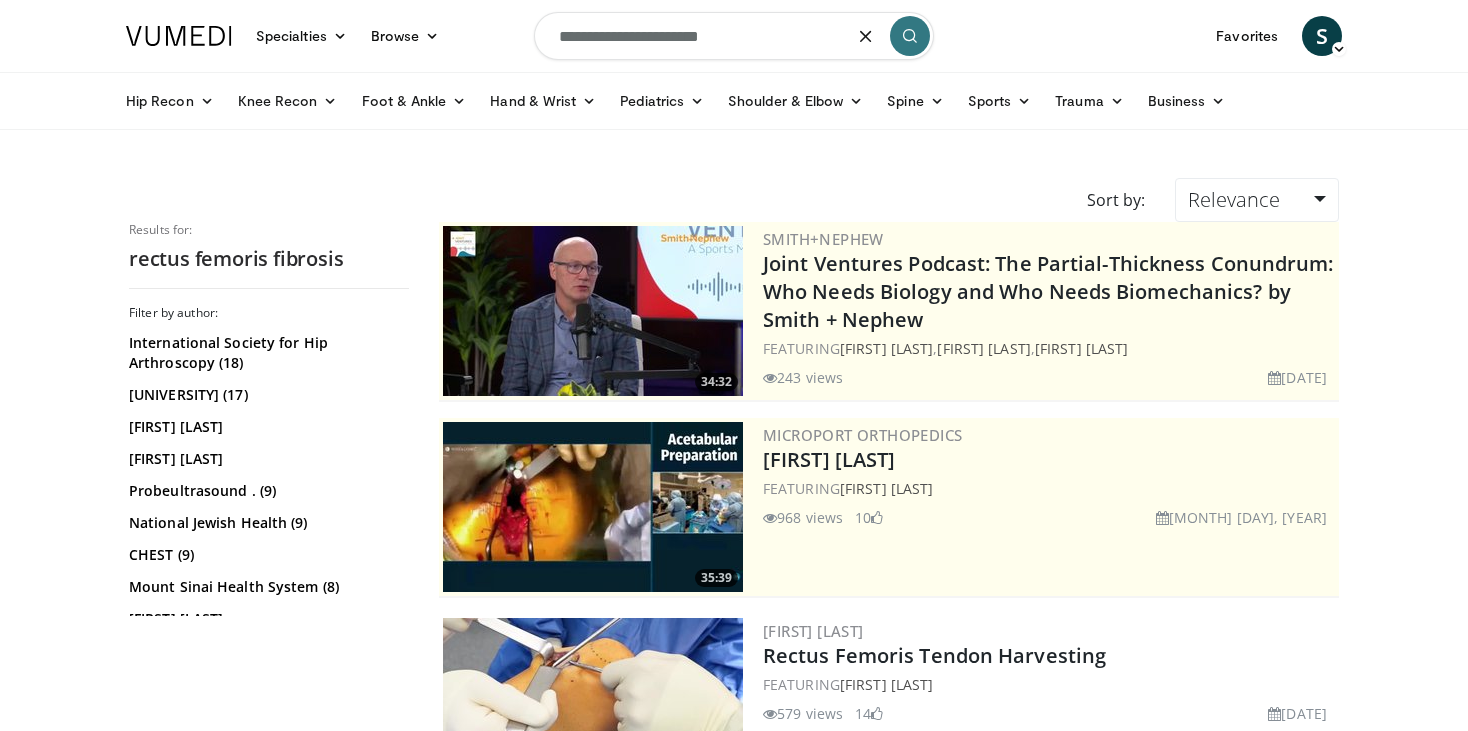 click on "**********" at bounding box center [734, 36] 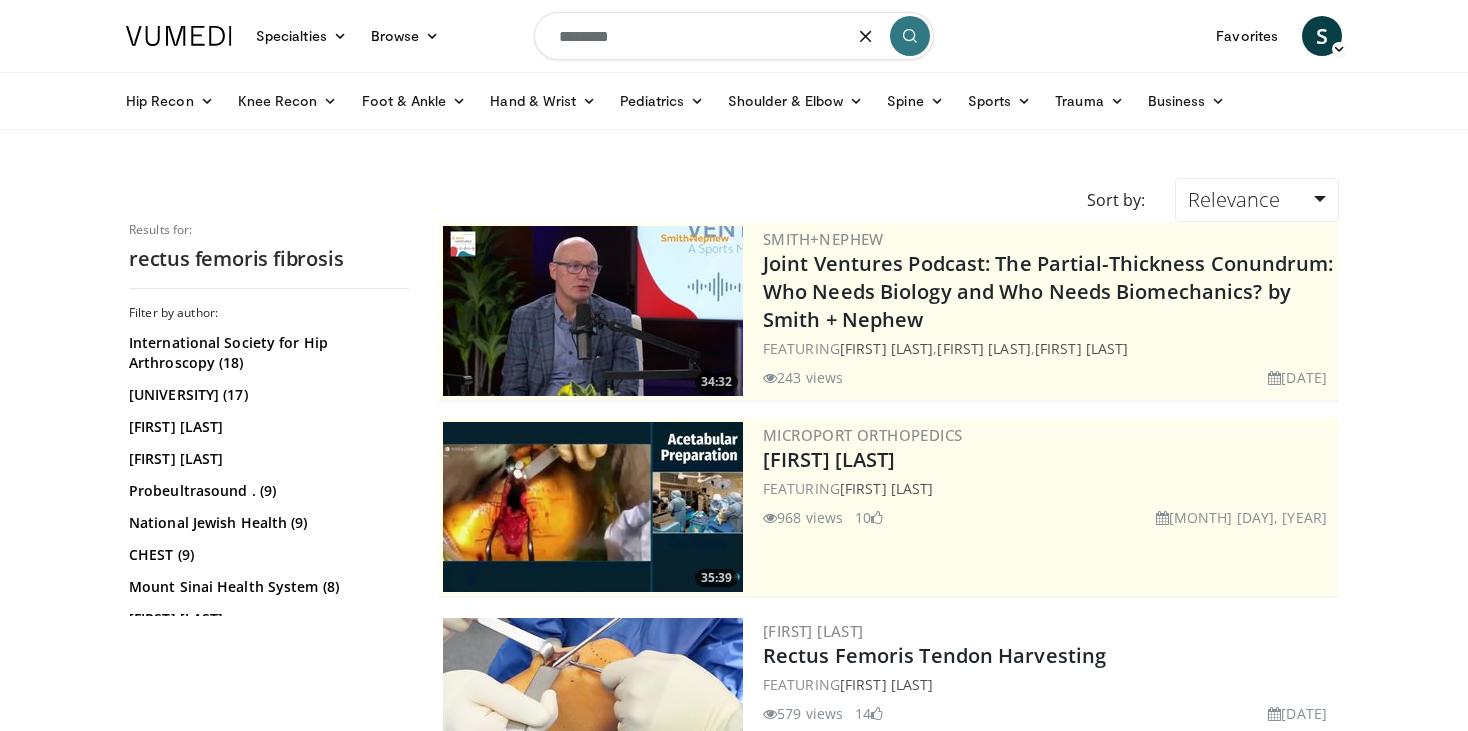 type on "********" 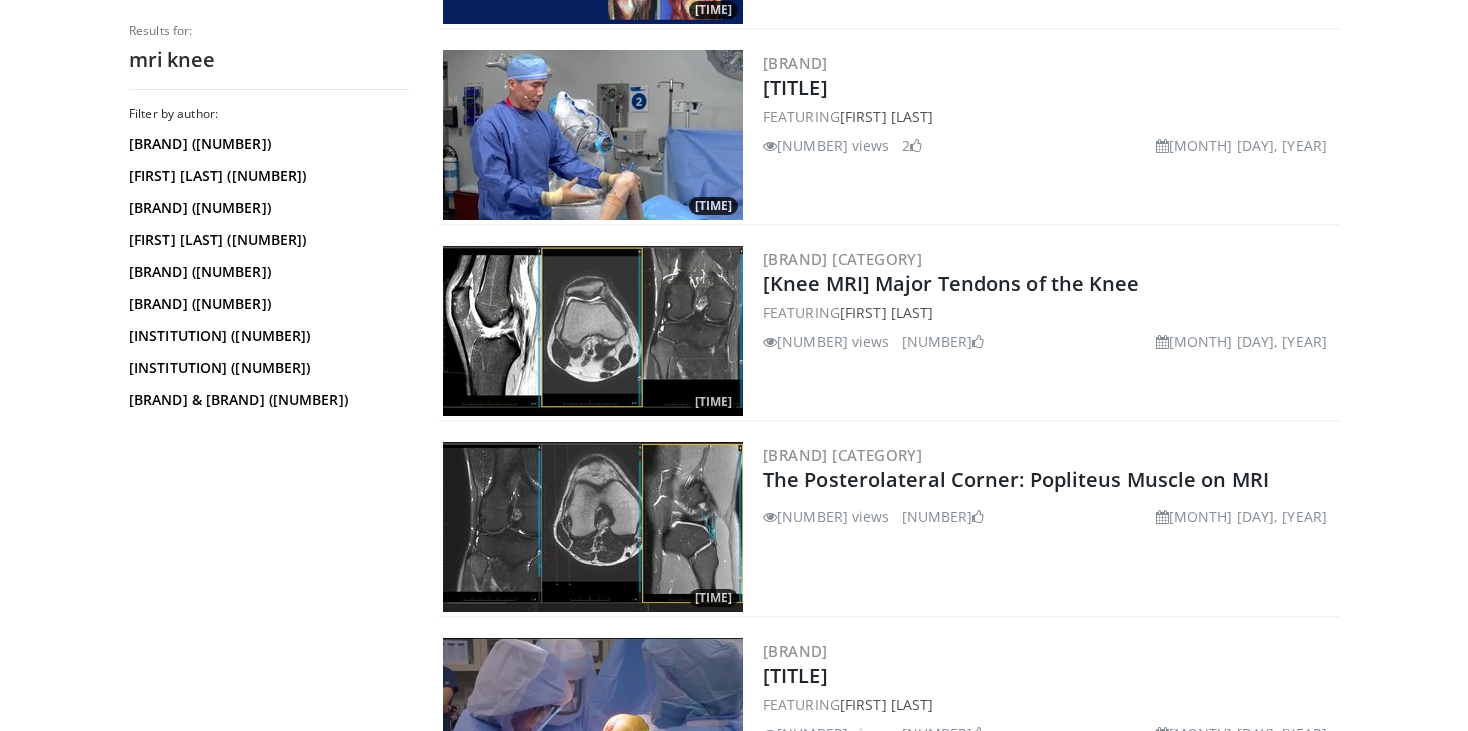scroll, scrollTop: 1000, scrollLeft: 0, axis: vertical 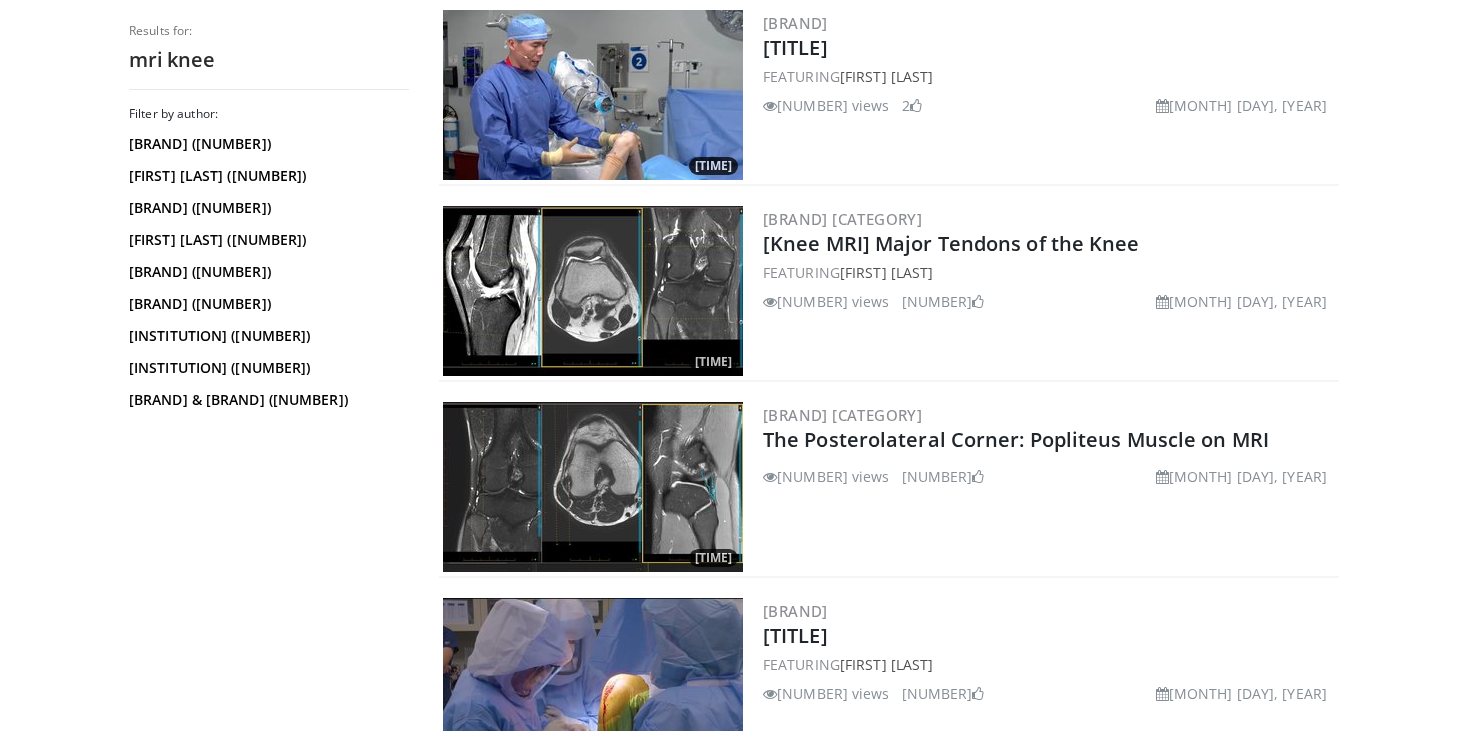 click at bounding box center [593, 291] 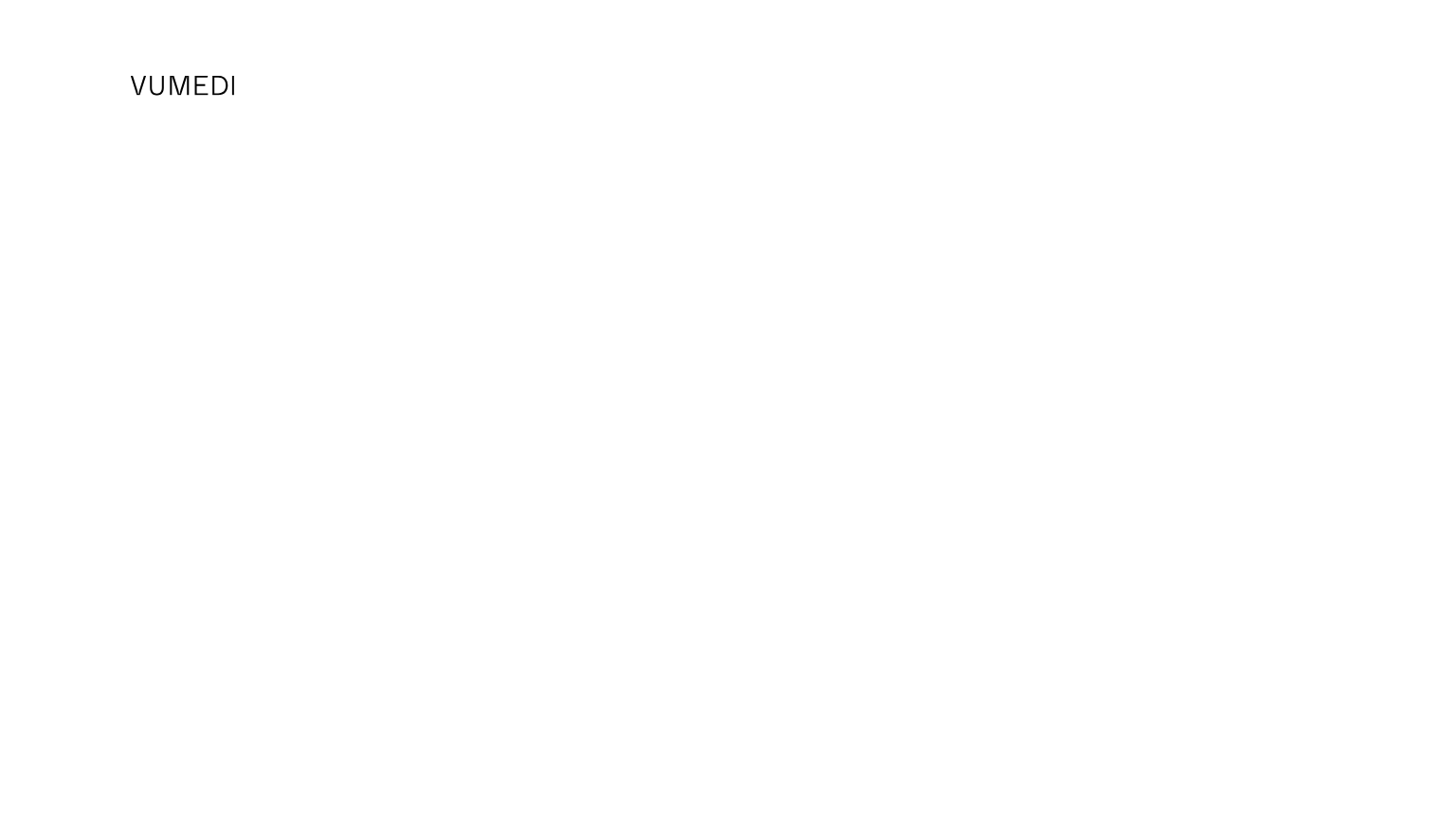 scroll, scrollTop: 0, scrollLeft: 0, axis: both 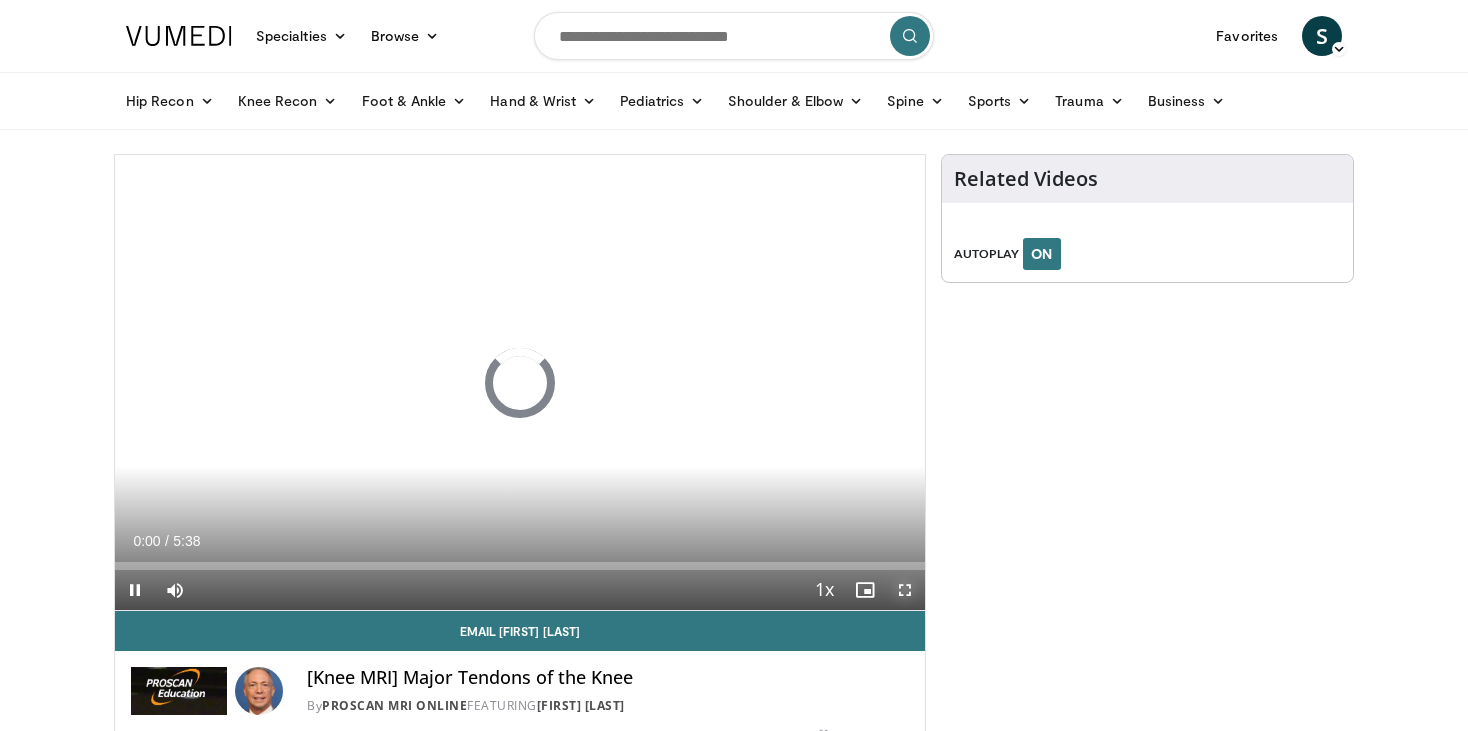 click at bounding box center [905, 590] 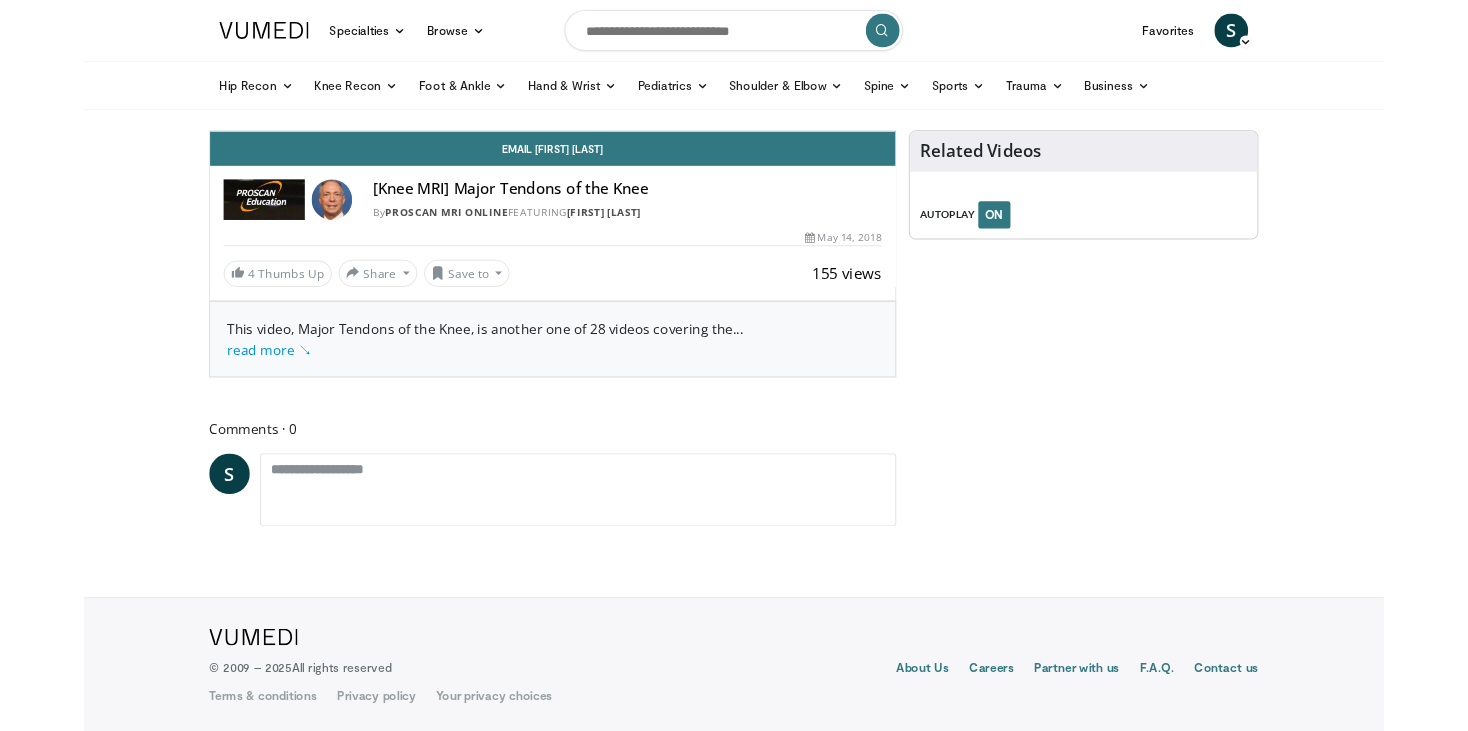 scroll, scrollTop: 0, scrollLeft: 0, axis: both 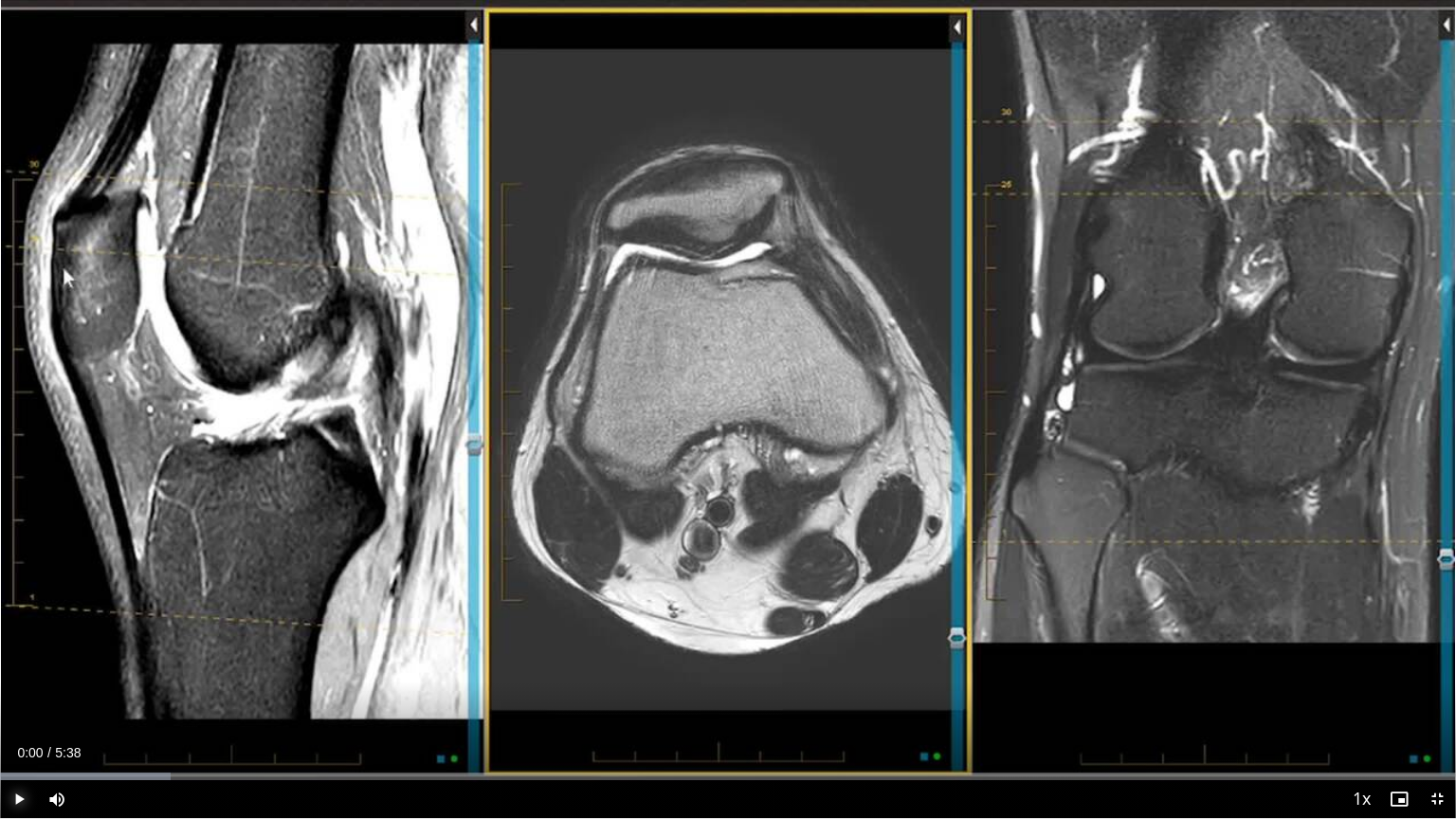 click at bounding box center (19, 799) 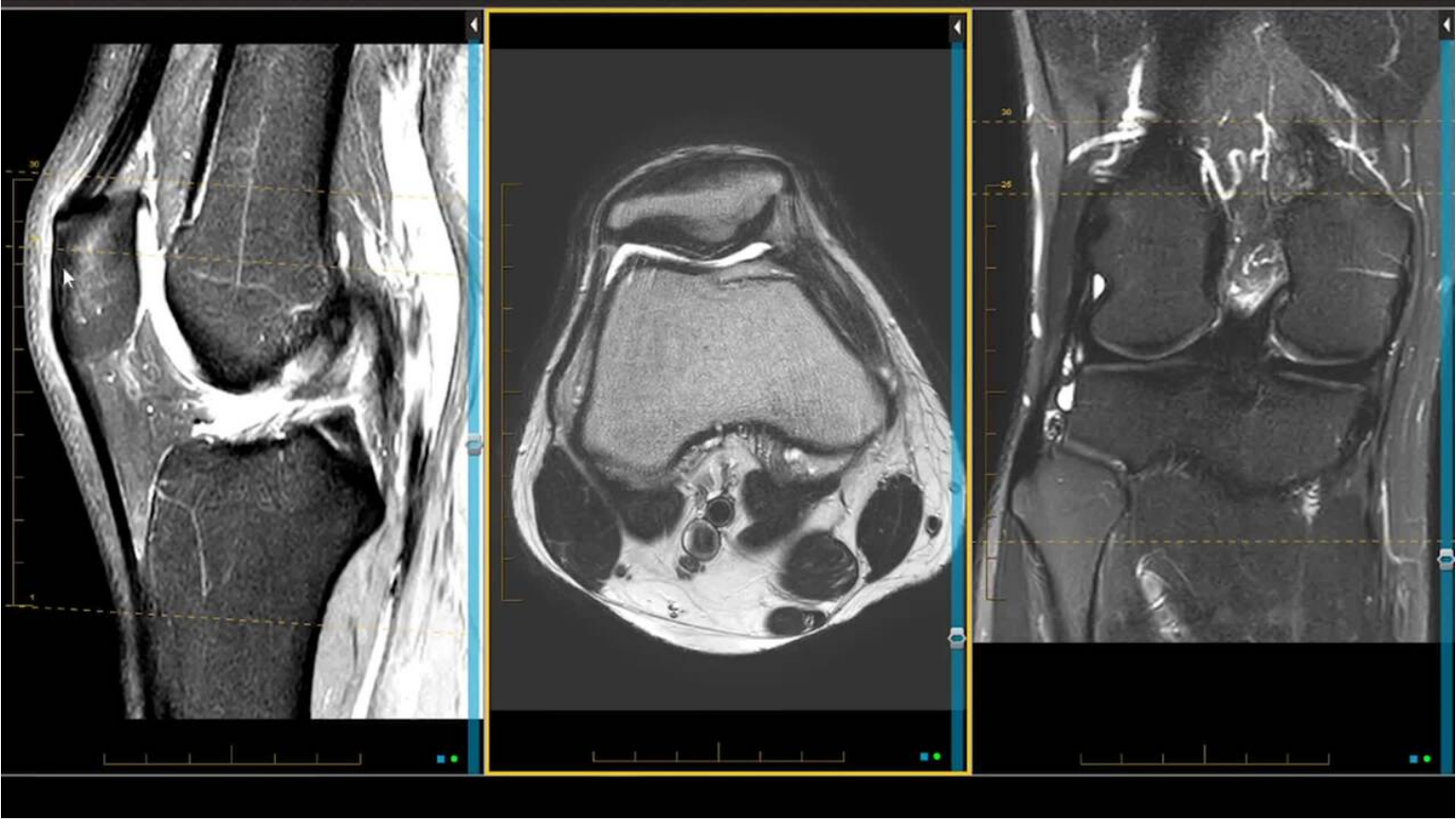 type 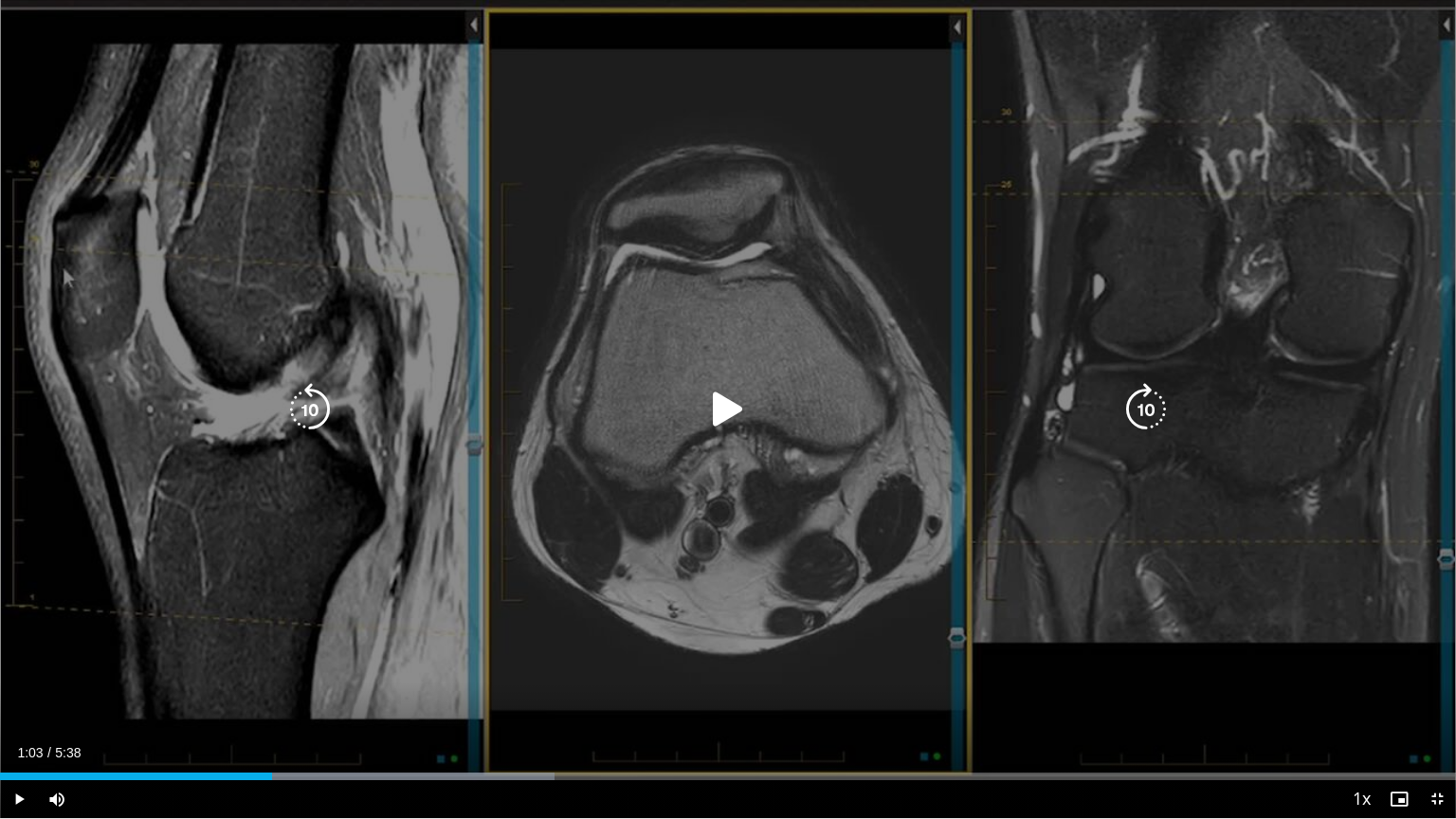 click at bounding box center [728, 410] 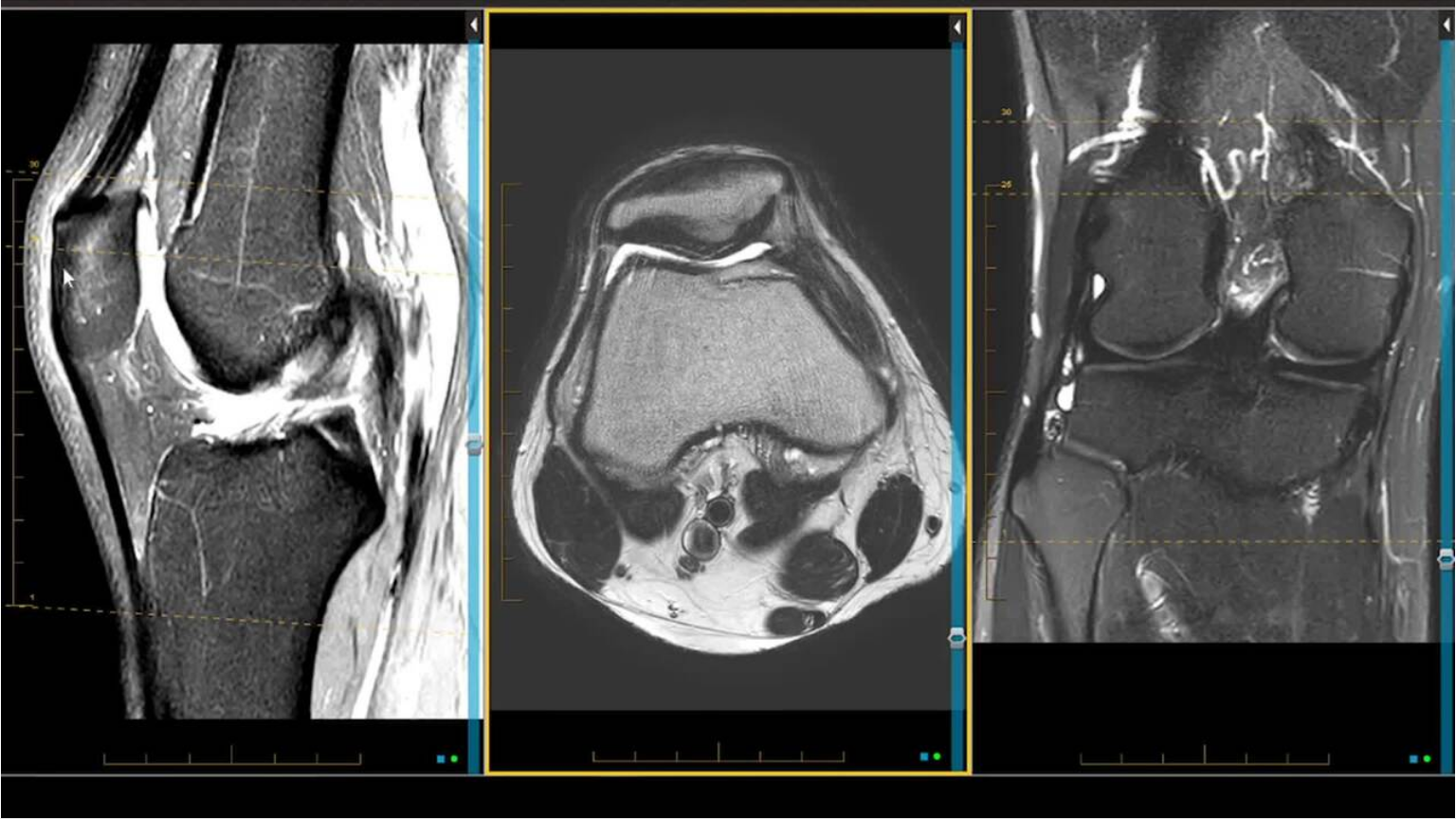 type 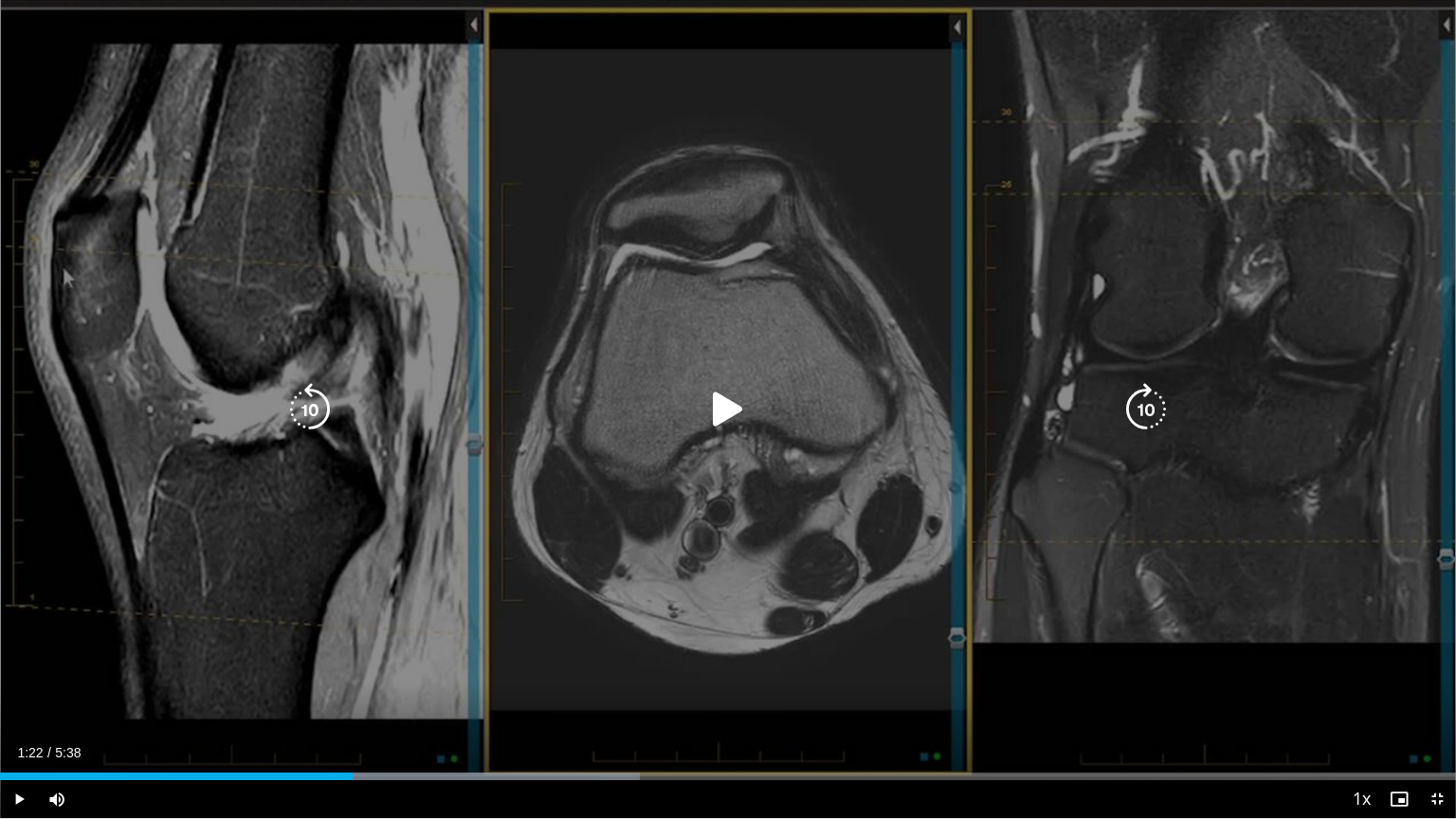 click at bounding box center [728, 410] 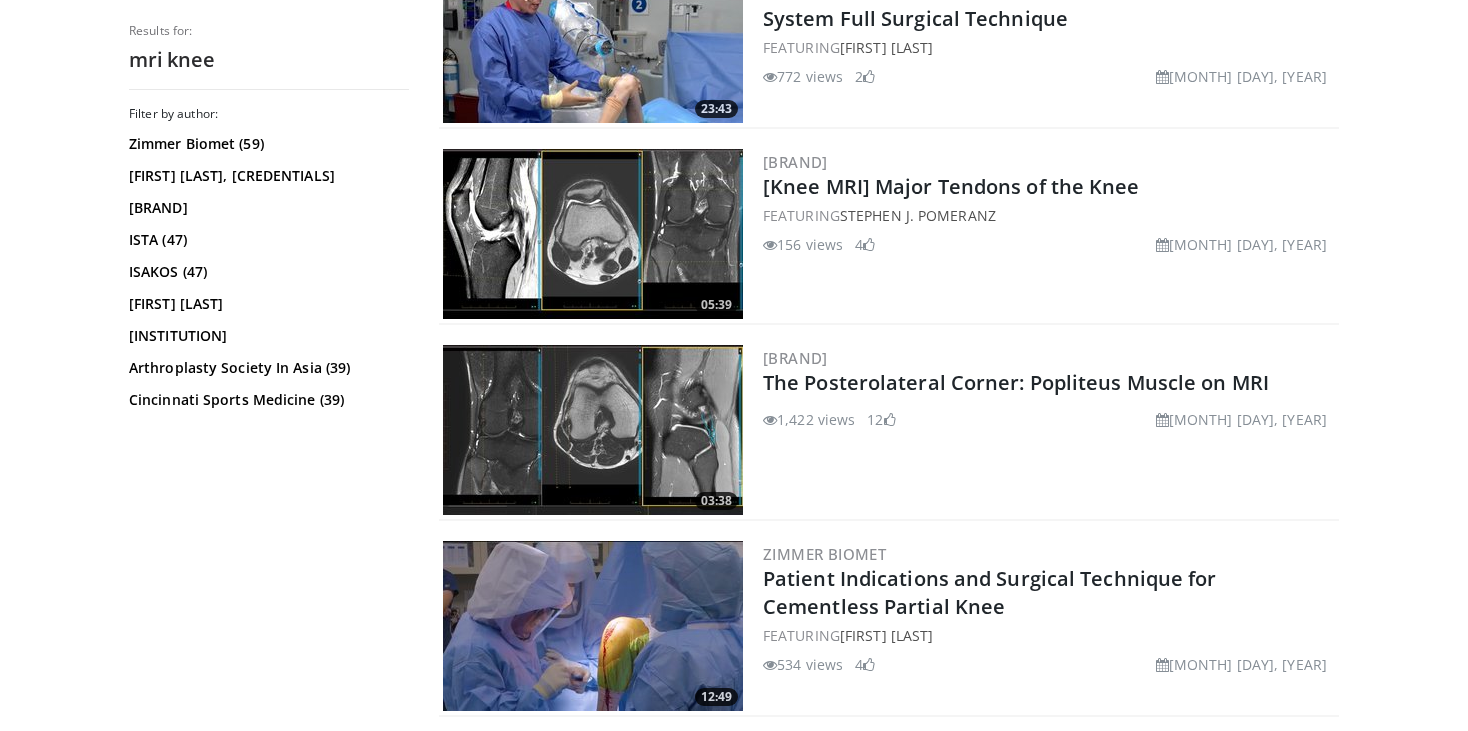 scroll, scrollTop: 1000, scrollLeft: 0, axis: vertical 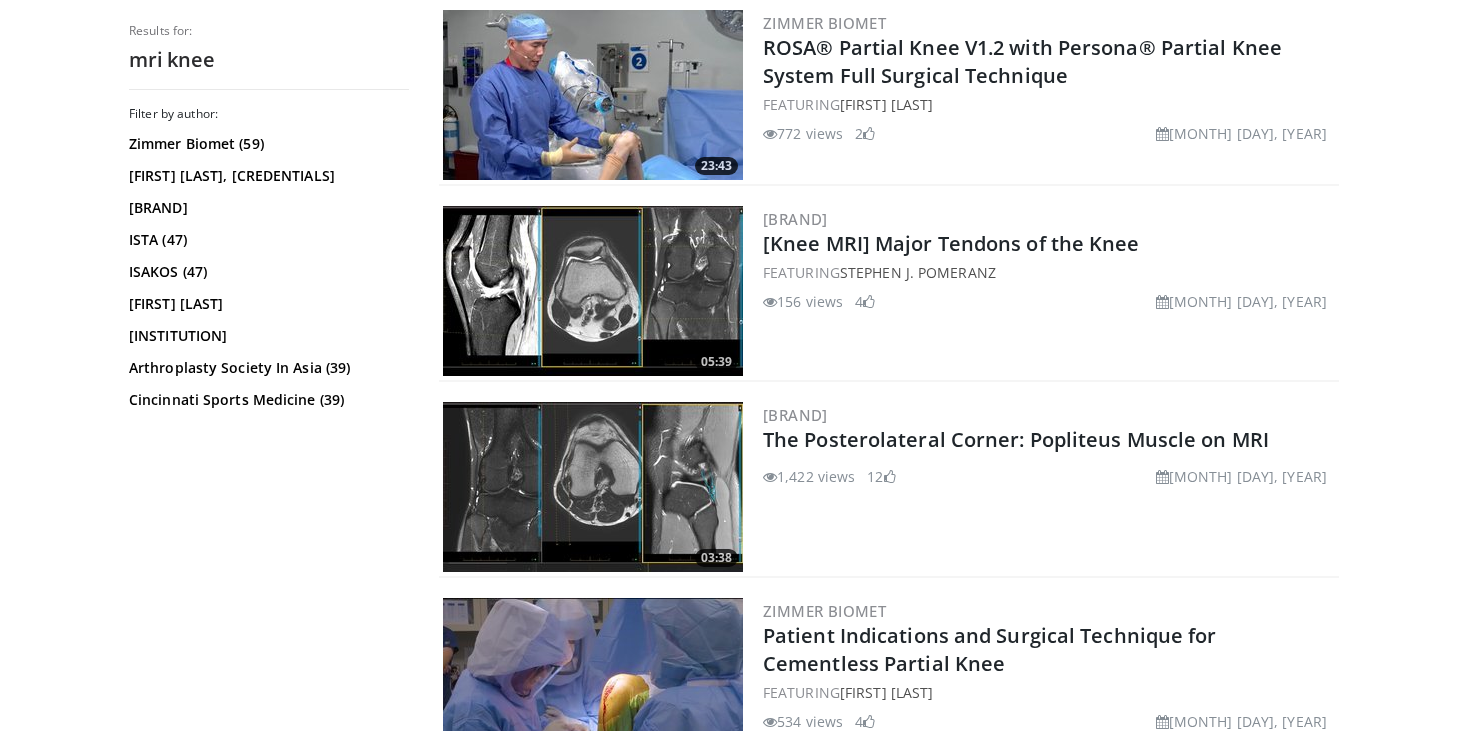 click at bounding box center (593, 487) 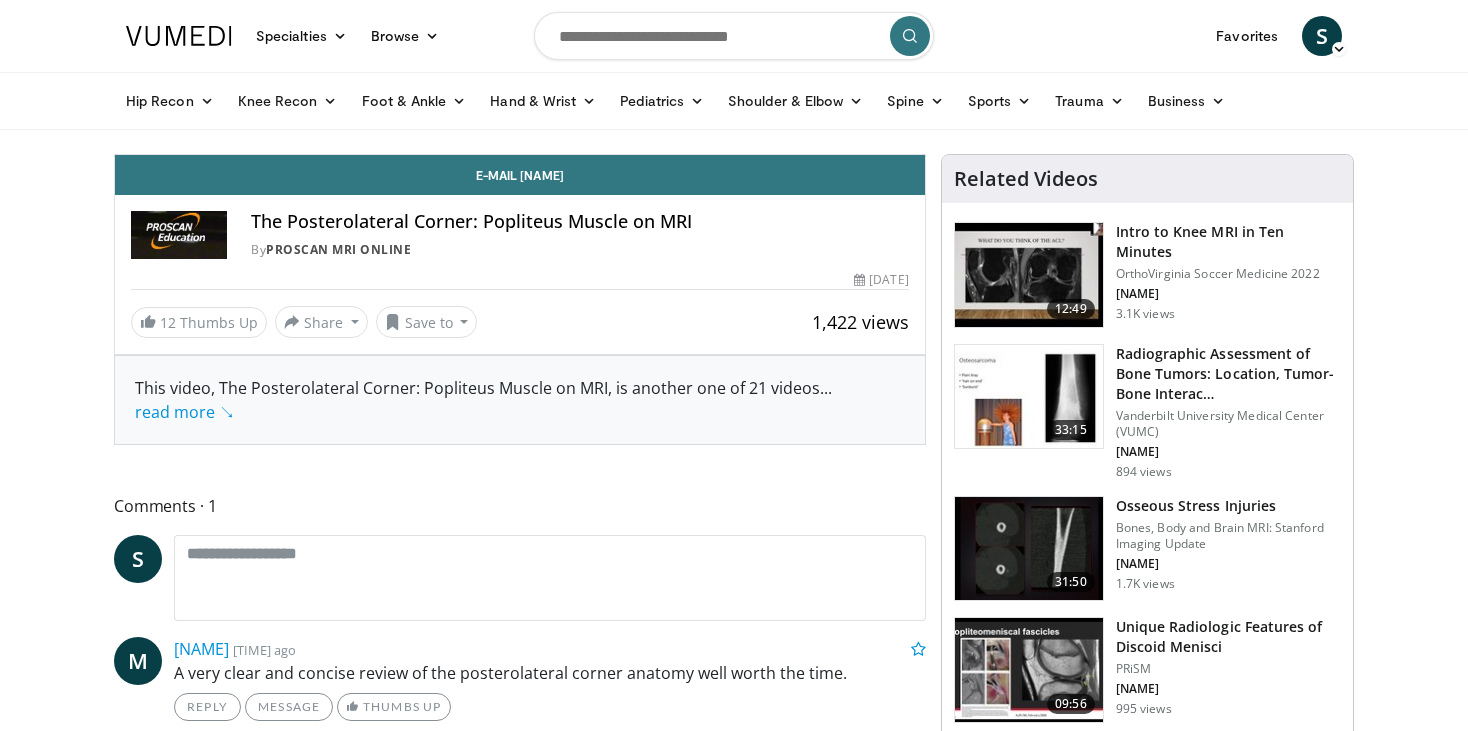 scroll, scrollTop: 0, scrollLeft: 0, axis: both 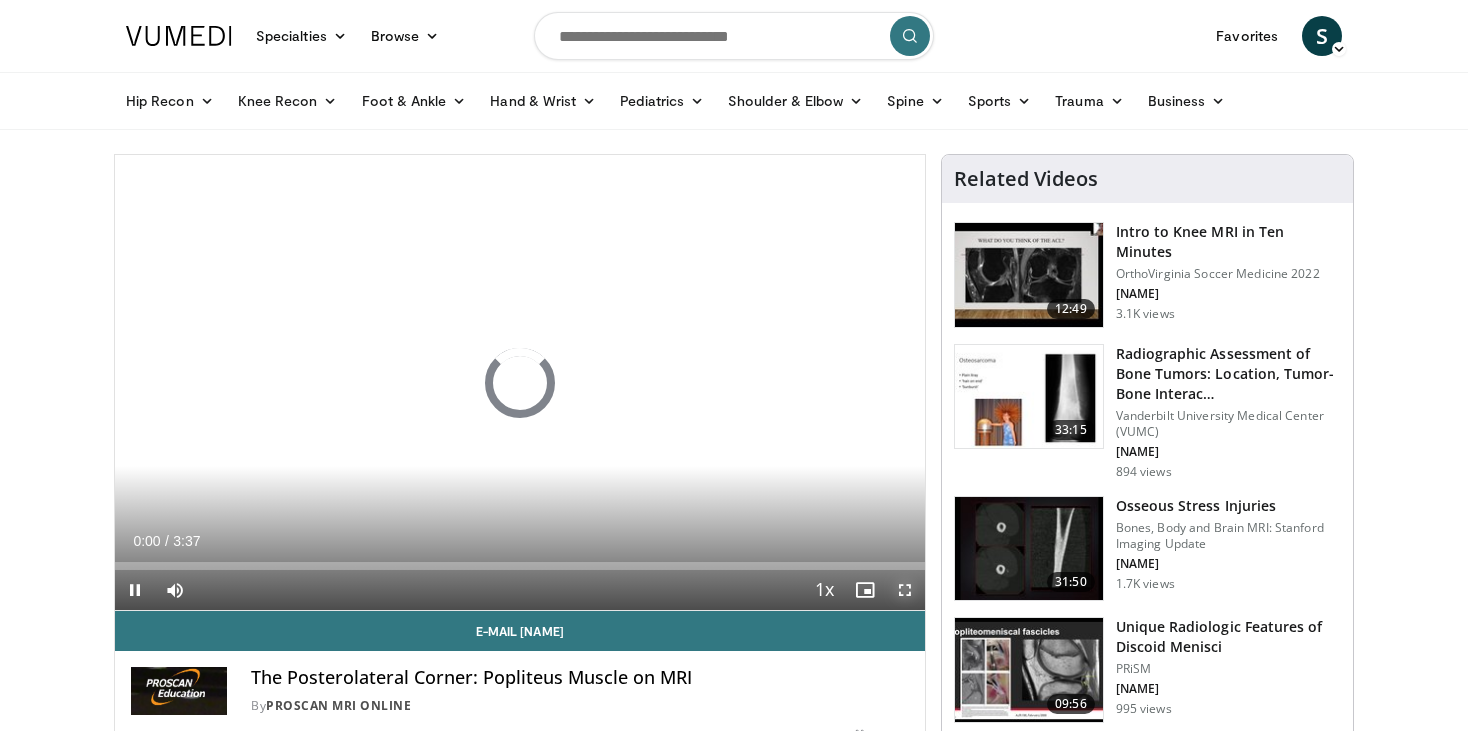 click at bounding box center (905, 590) 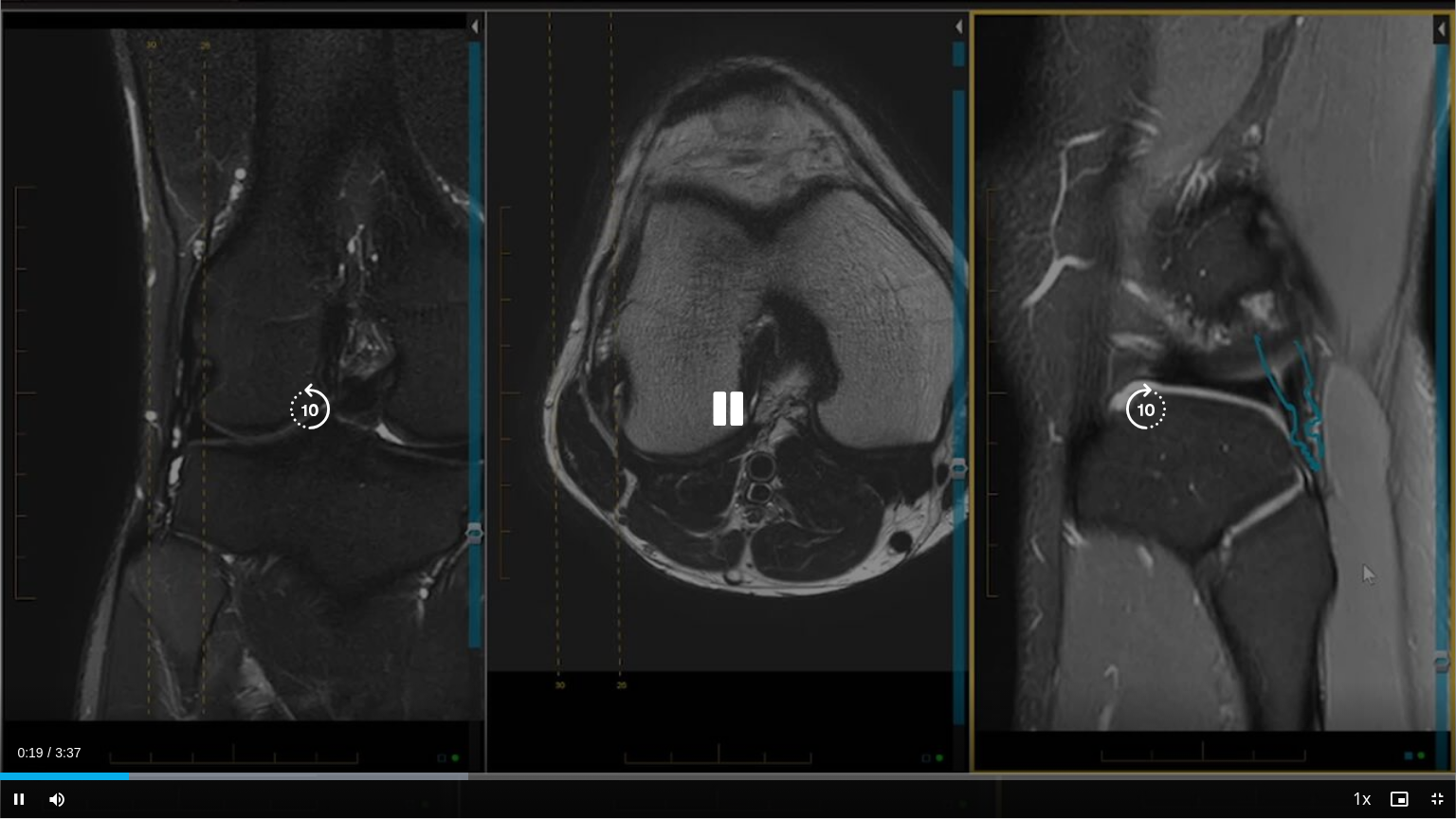 click on "10 seconds
Tap to unmute" at bounding box center (728, 409) 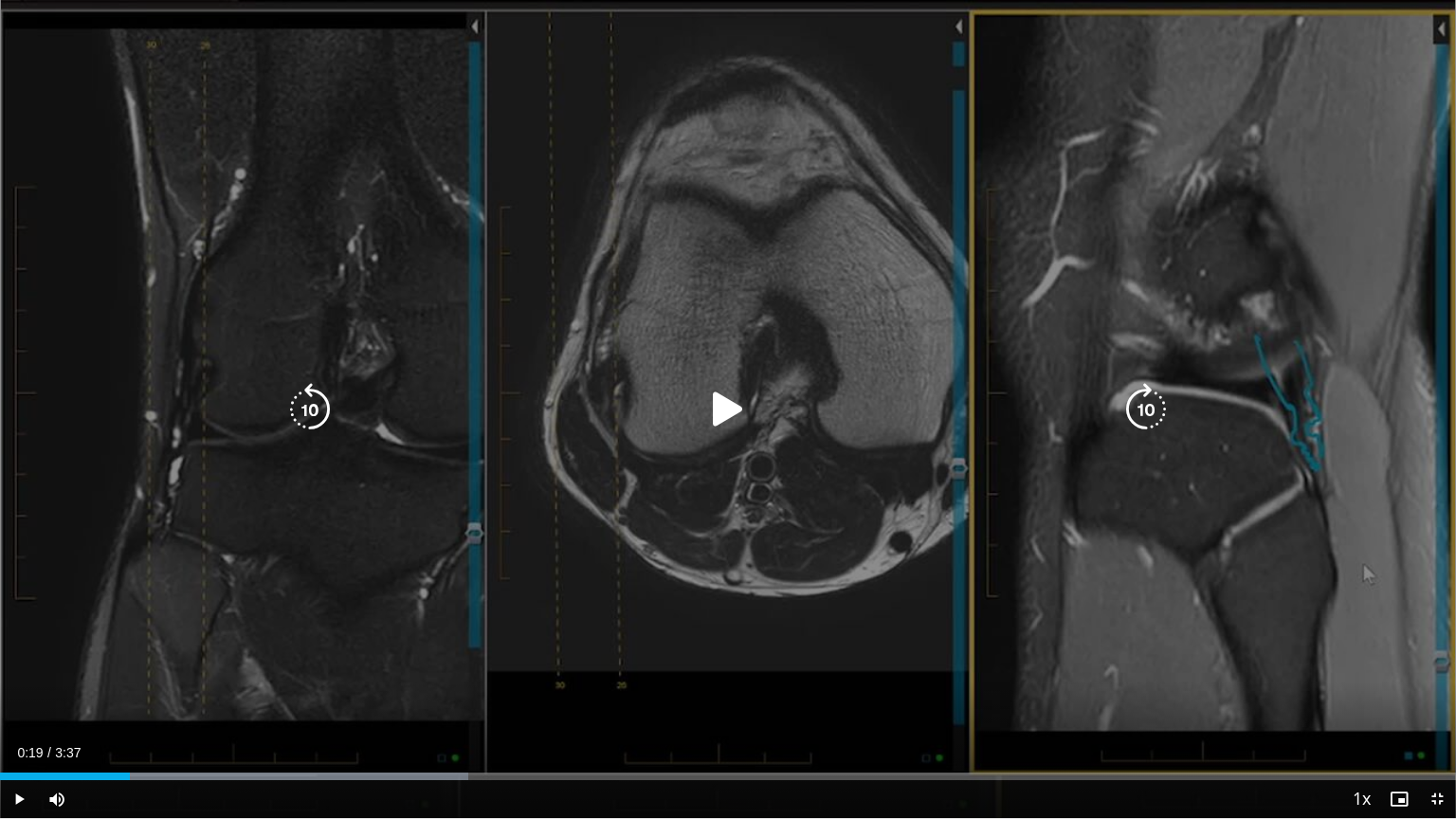 click on "10 seconds
Tap to unmute" at bounding box center [728, 409] 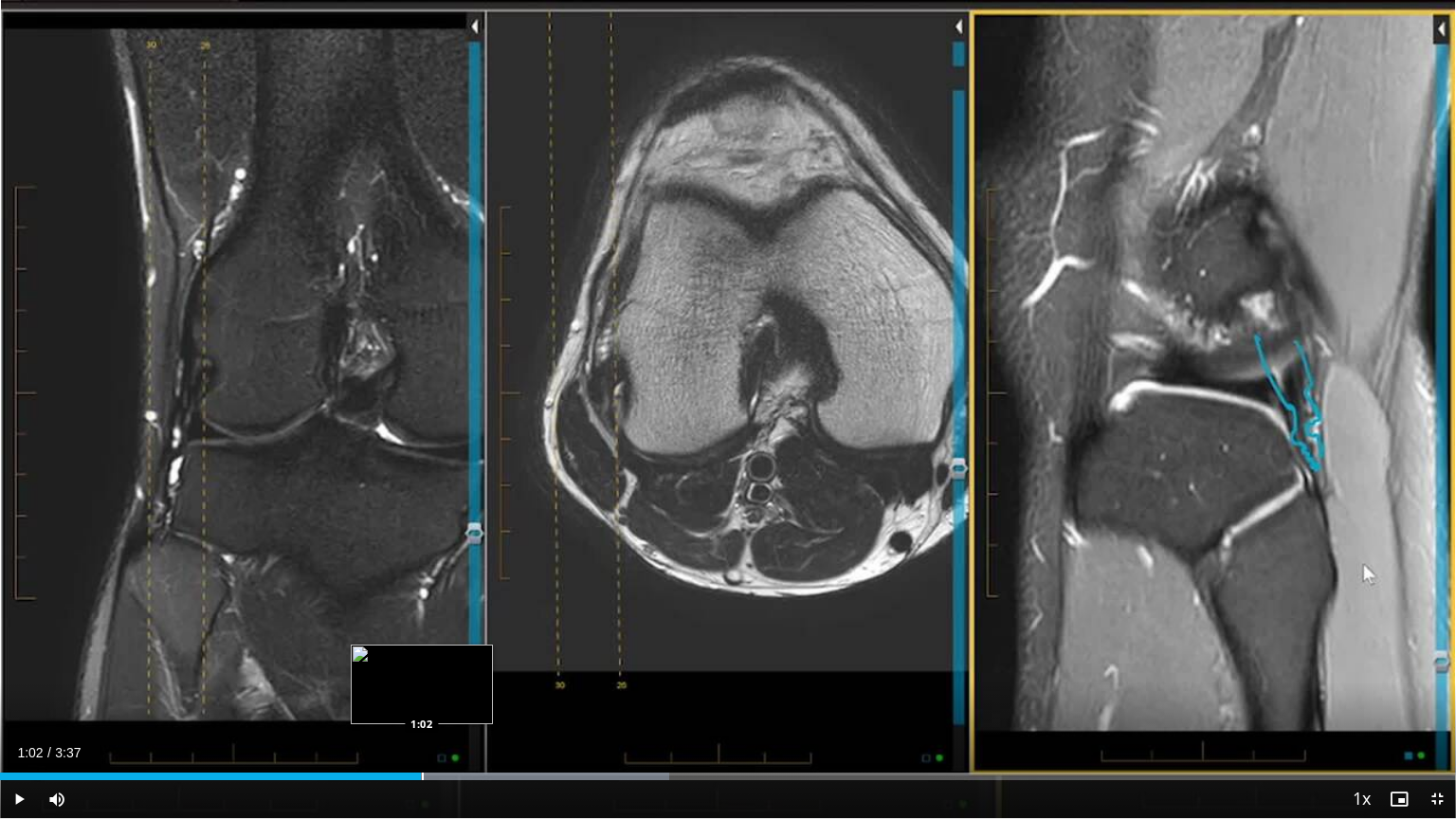 click on "Loaded :  45.96% 1:02 1:02" at bounding box center [728, 776] 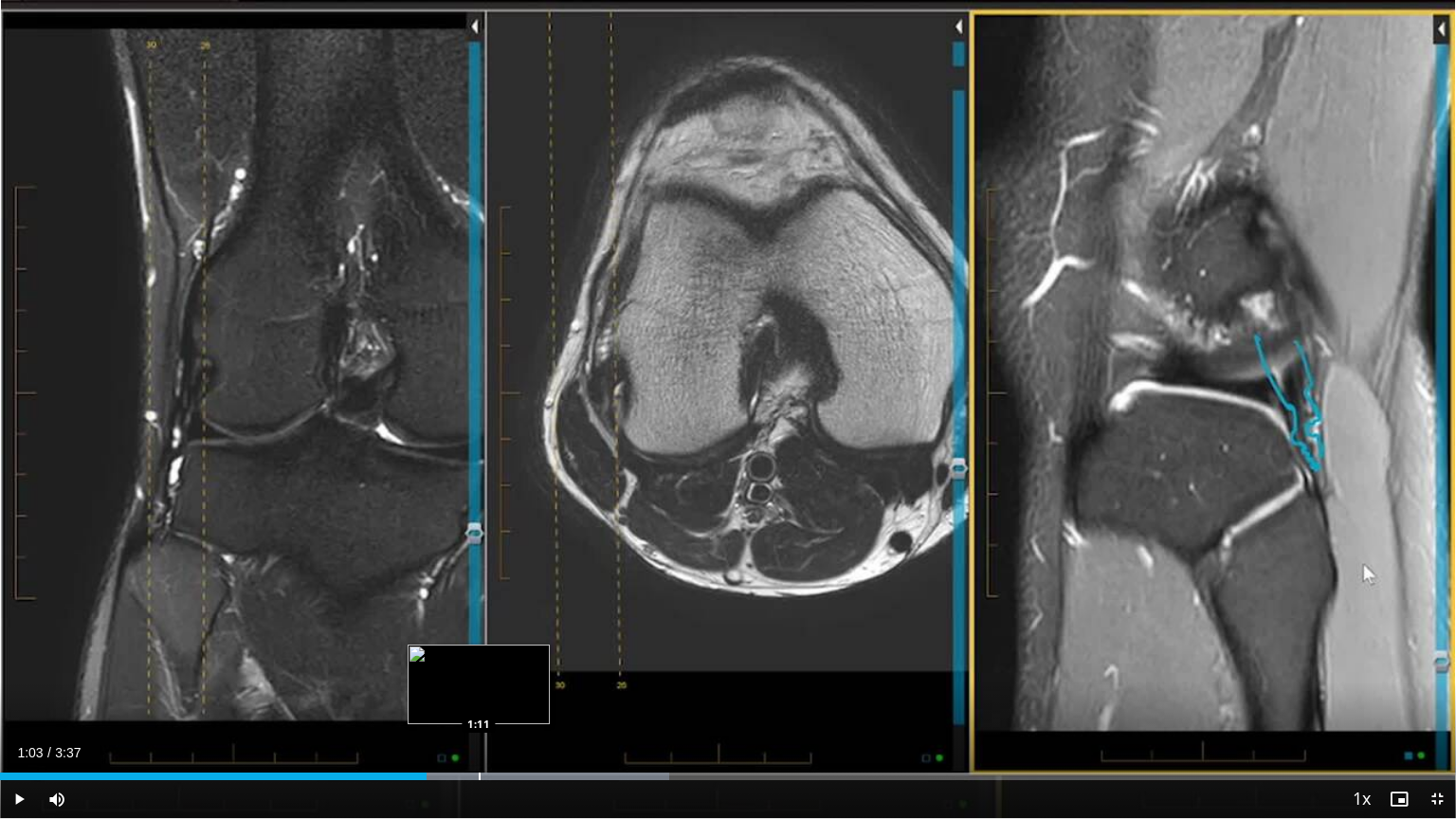 click at bounding box center [480, 776] 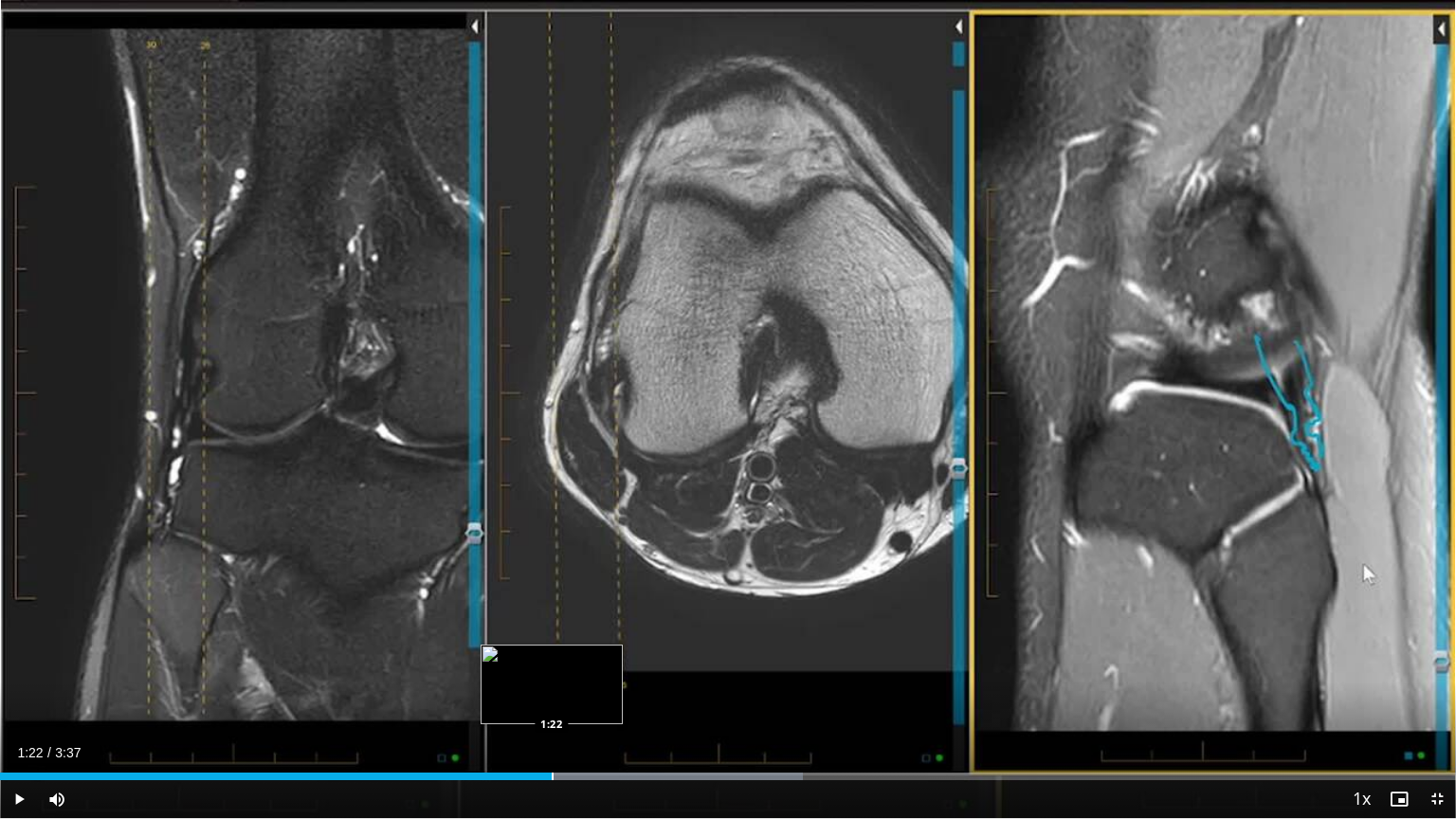 click on "Loaded :  55.15% 1:13 1:22" at bounding box center [728, 771] 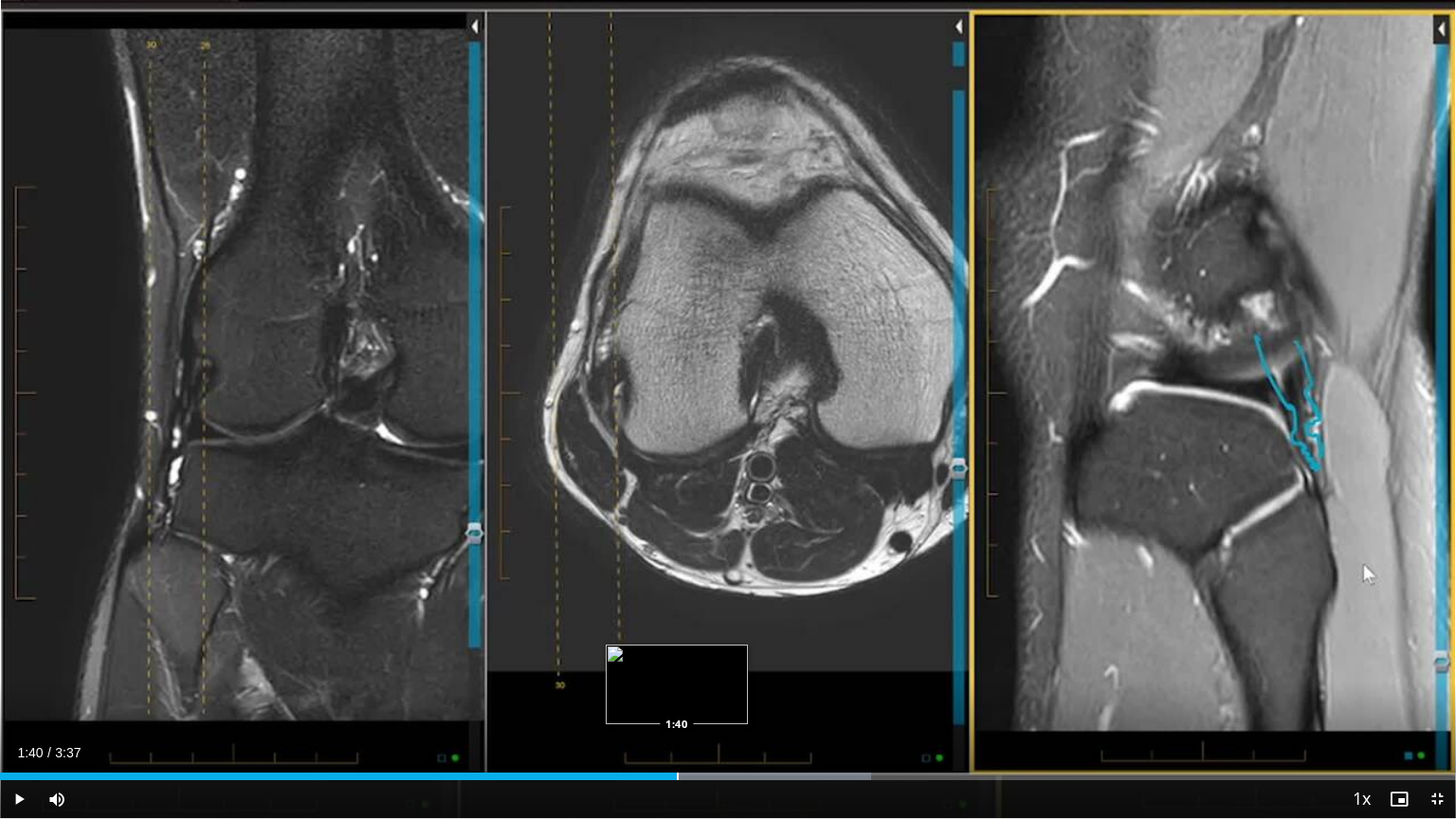 click on "Loaded :  59.84% 1:23 1:40" at bounding box center (728, 771) 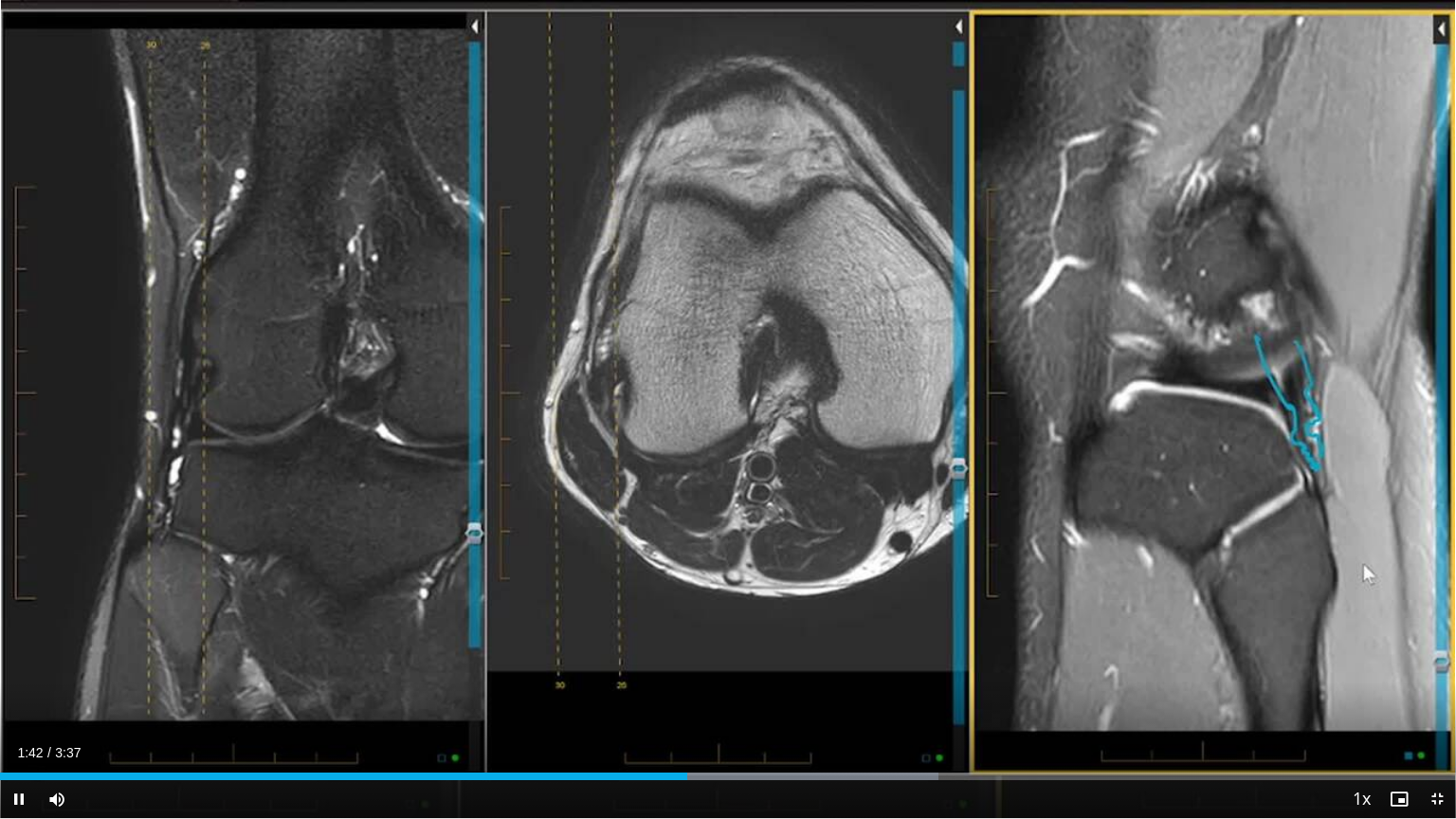 click on "Current Time  1:42 / Duration  3:37 Pause Skip Backward Skip Forward Mute Loaded :  64.44% 1:42 1:52 Stream Type  LIVE Seek to live, currently behind live LIVE   1x Playback Rate 0.5x 0.75x 1x , selected 1.25x 1.5x 1.75x 2x Chapters Chapters Descriptions descriptions off , selected Captions captions settings , opens captions settings dialog captions off , selected Audio Track en (Main) , selected Exit Fullscreen Enable picture-in-picture mode" at bounding box center [728, 799] 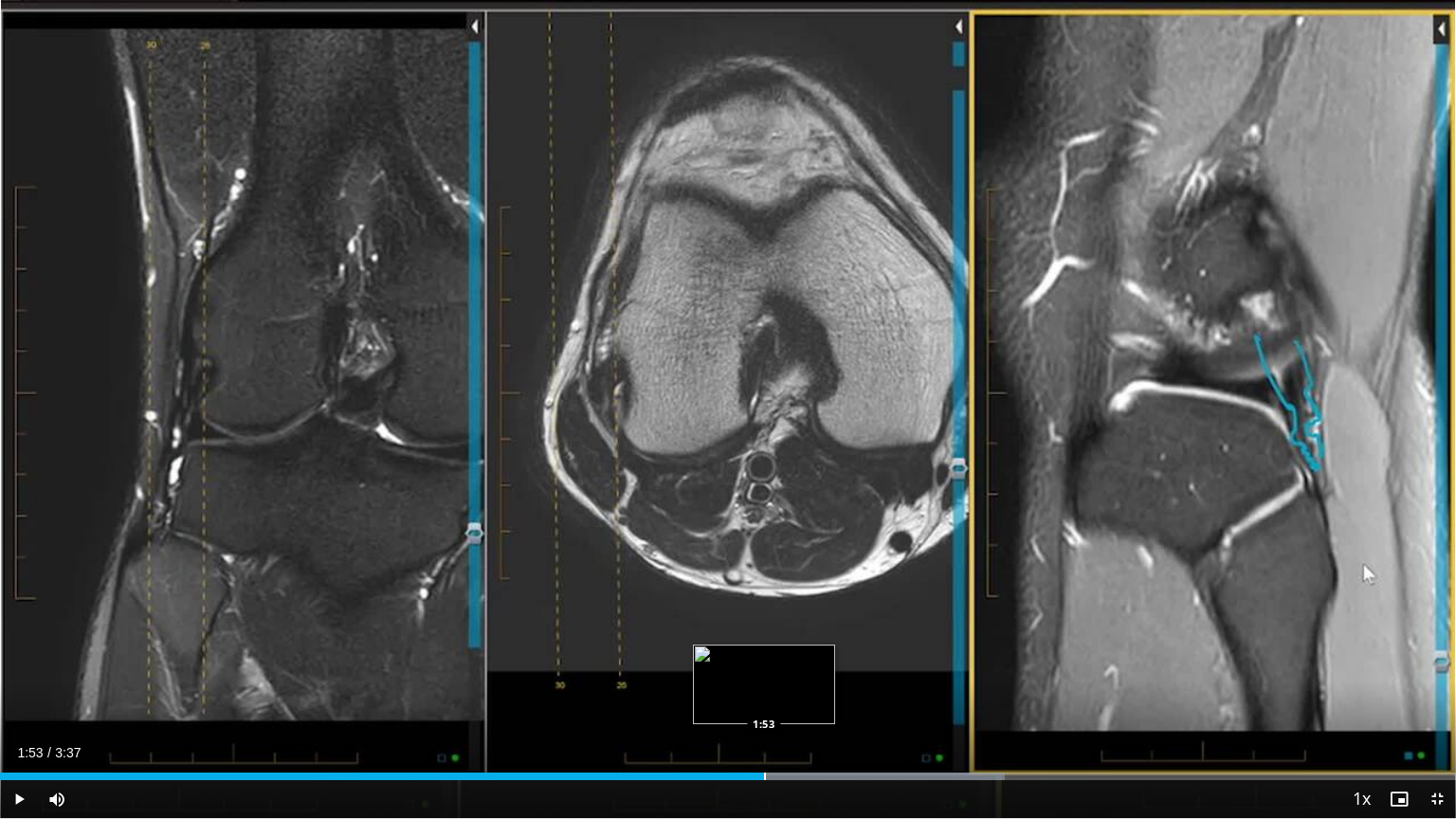 click at bounding box center (765, 776) 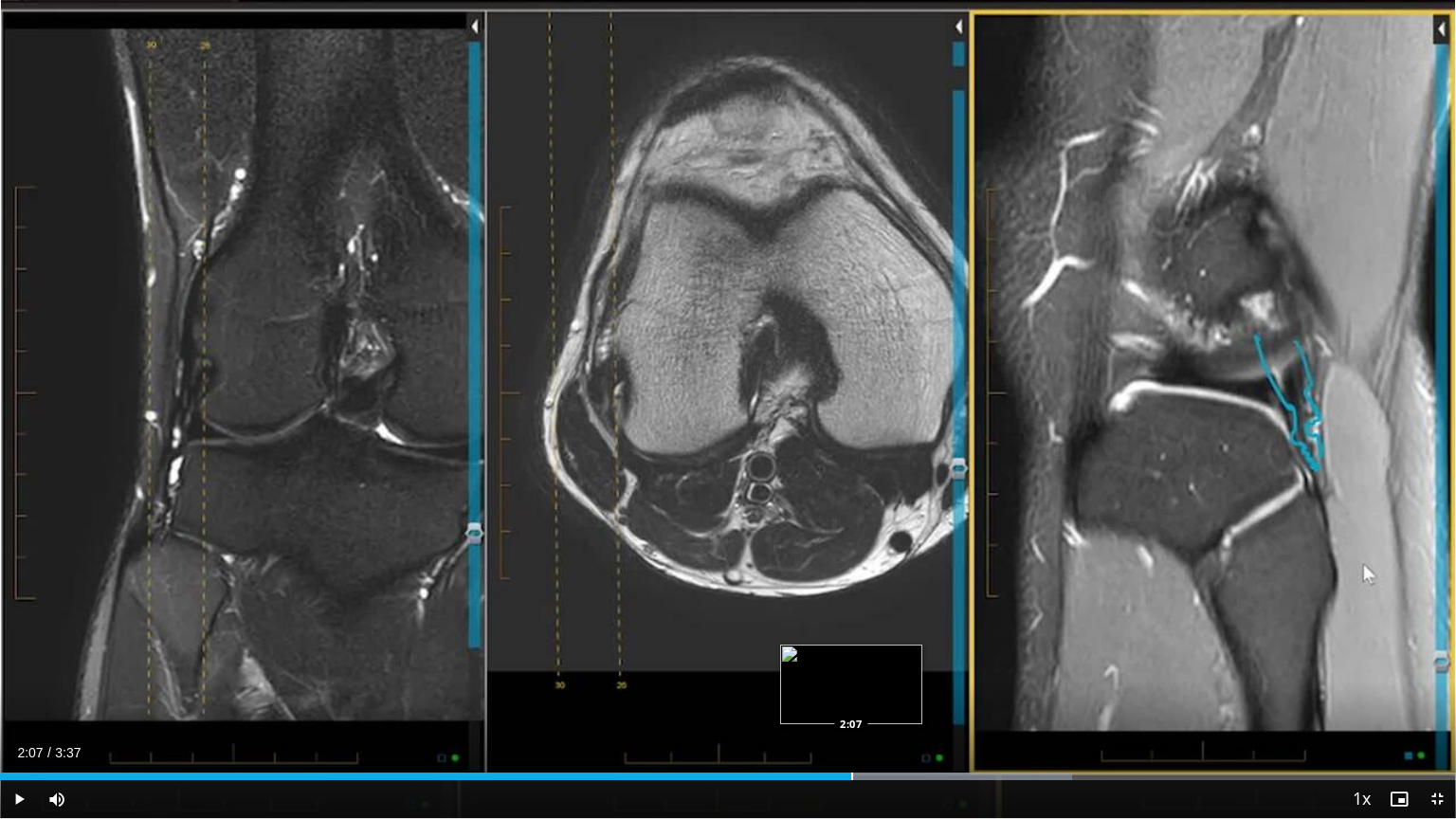 click at bounding box center (852, 776) 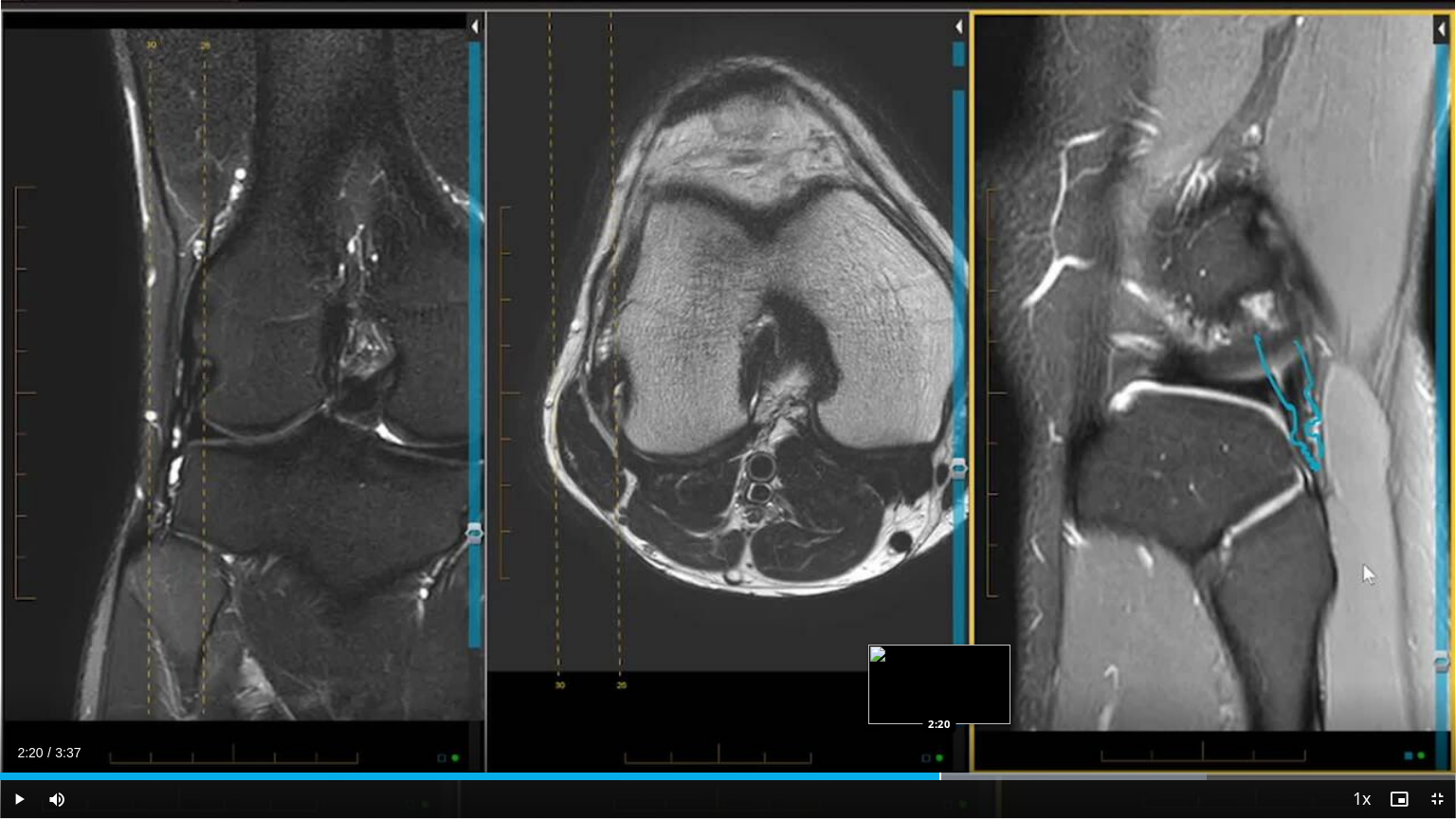 click at bounding box center [940, 776] 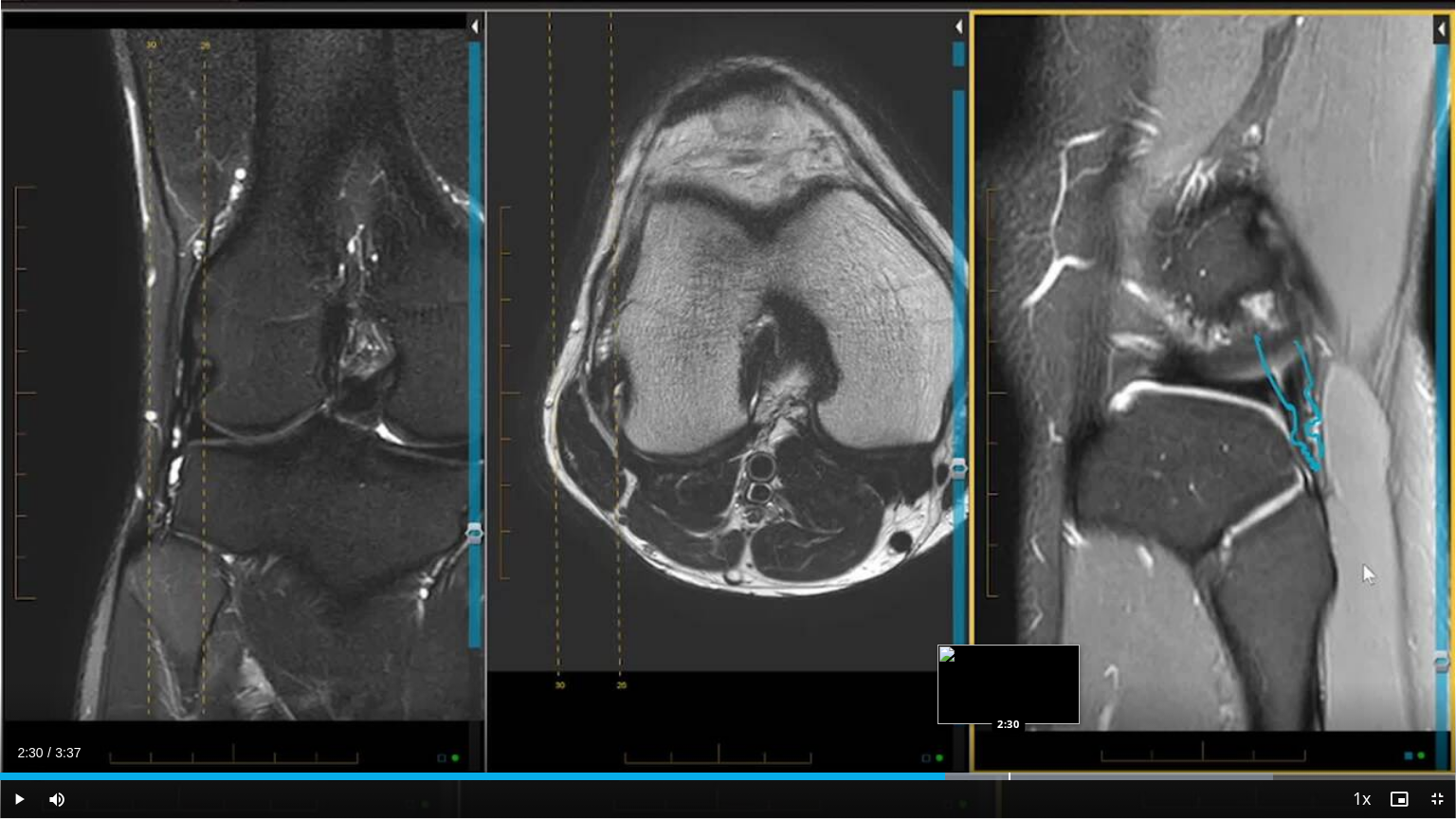 click at bounding box center (1010, 776) 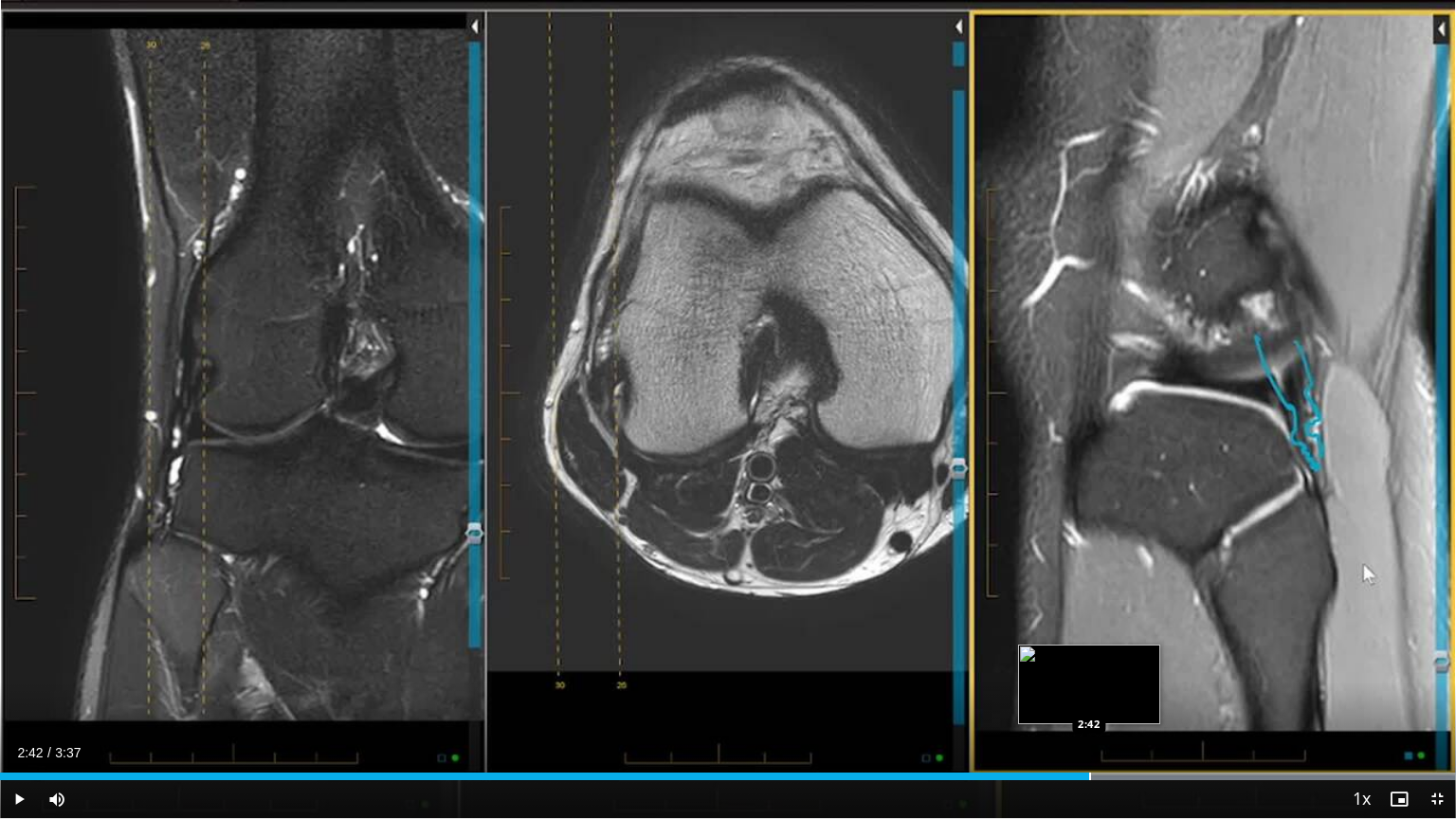 click at bounding box center [1090, 776] 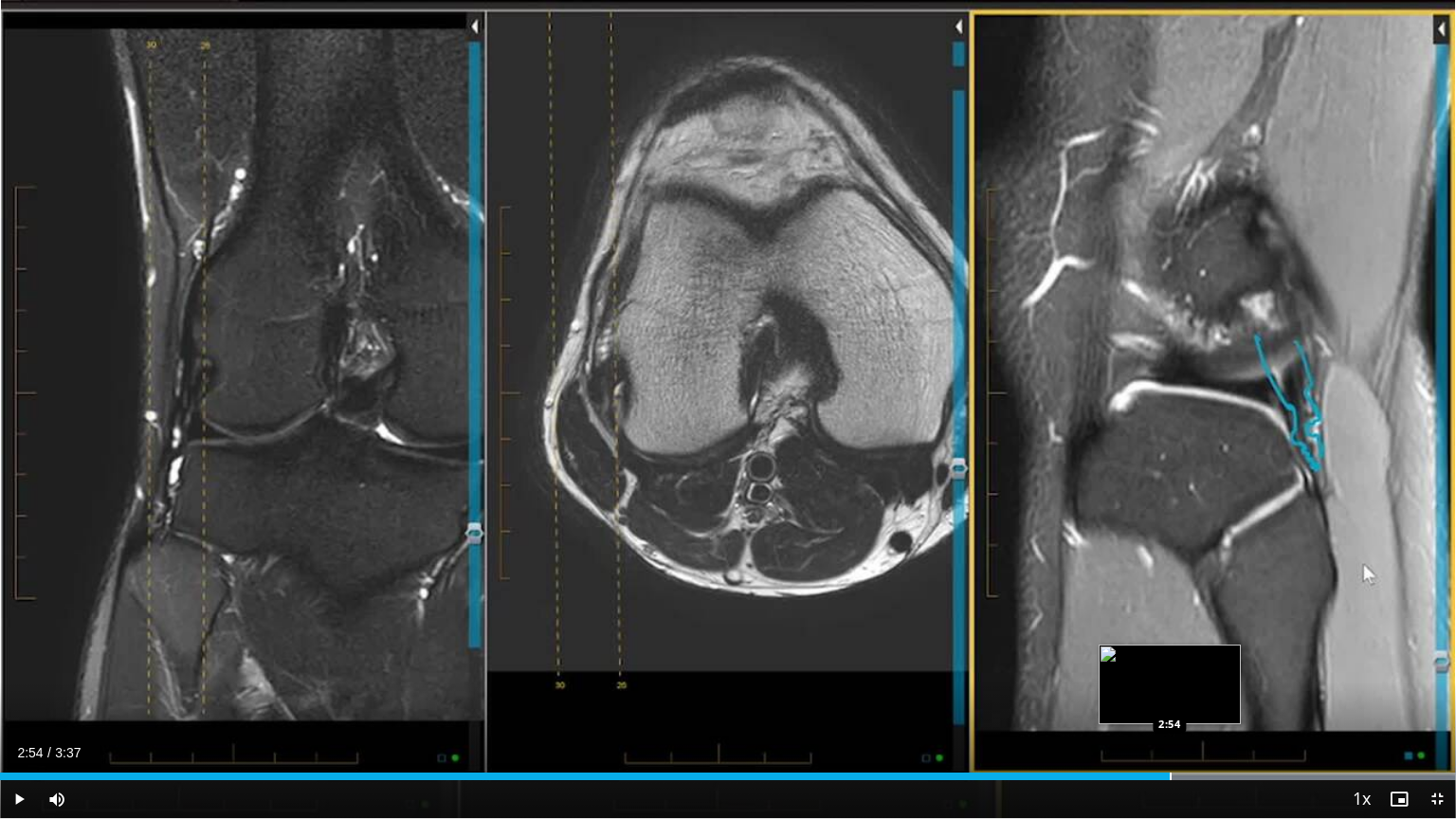 click at bounding box center (1171, 776) 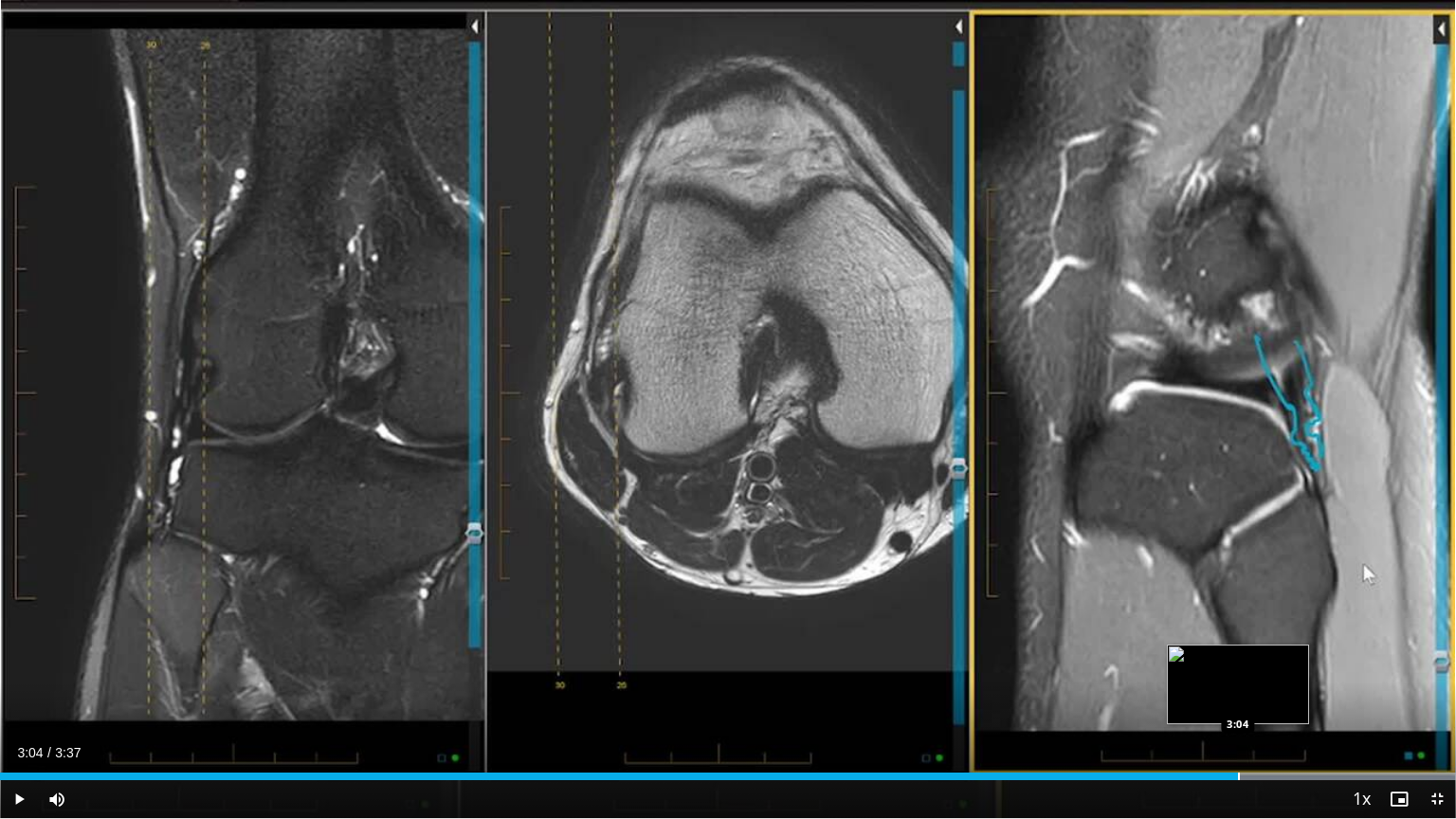 click on "Loaded :  100.00% 2:55 3:04" at bounding box center (728, 771) 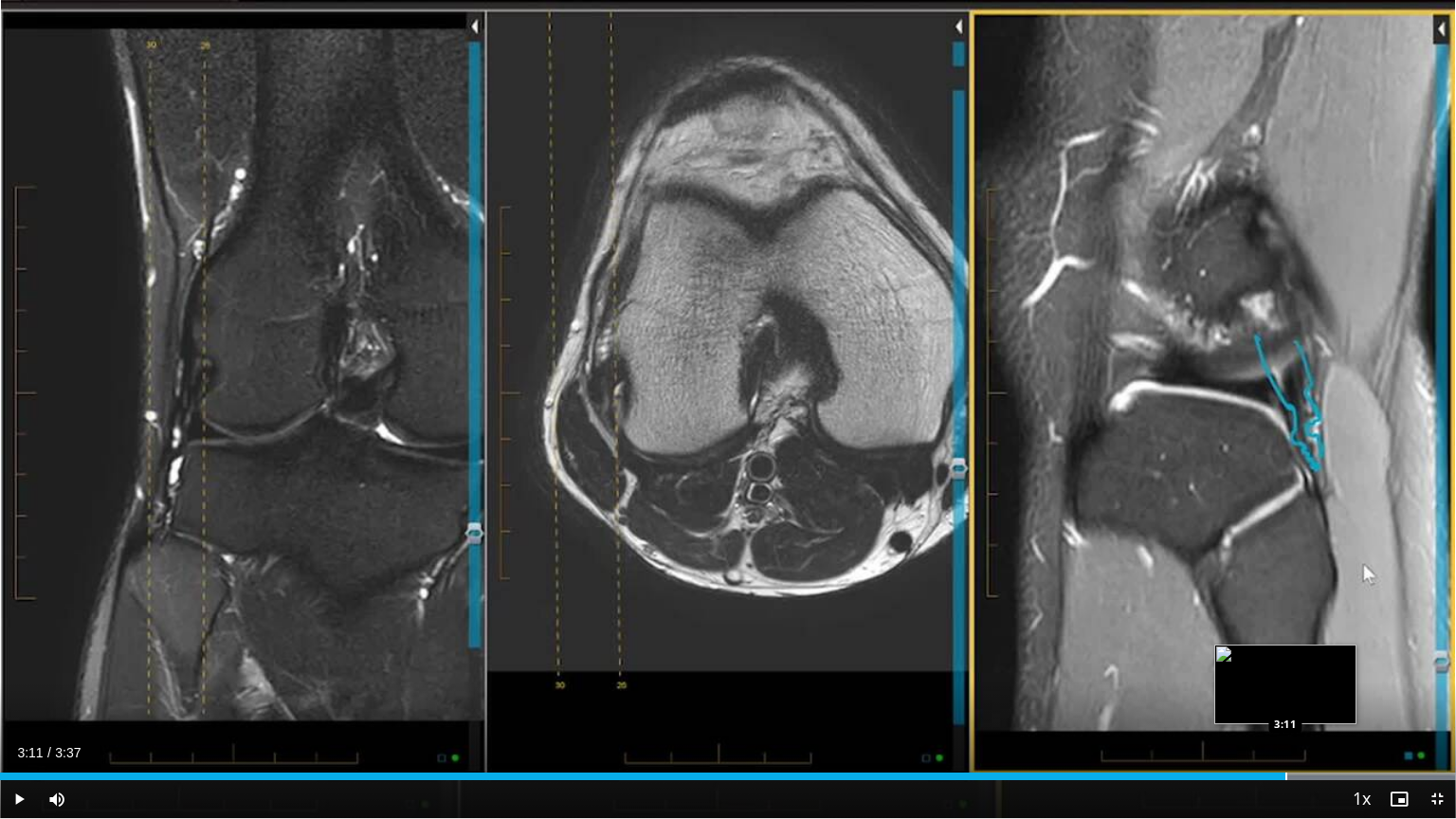 click at bounding box center (1286, 776) 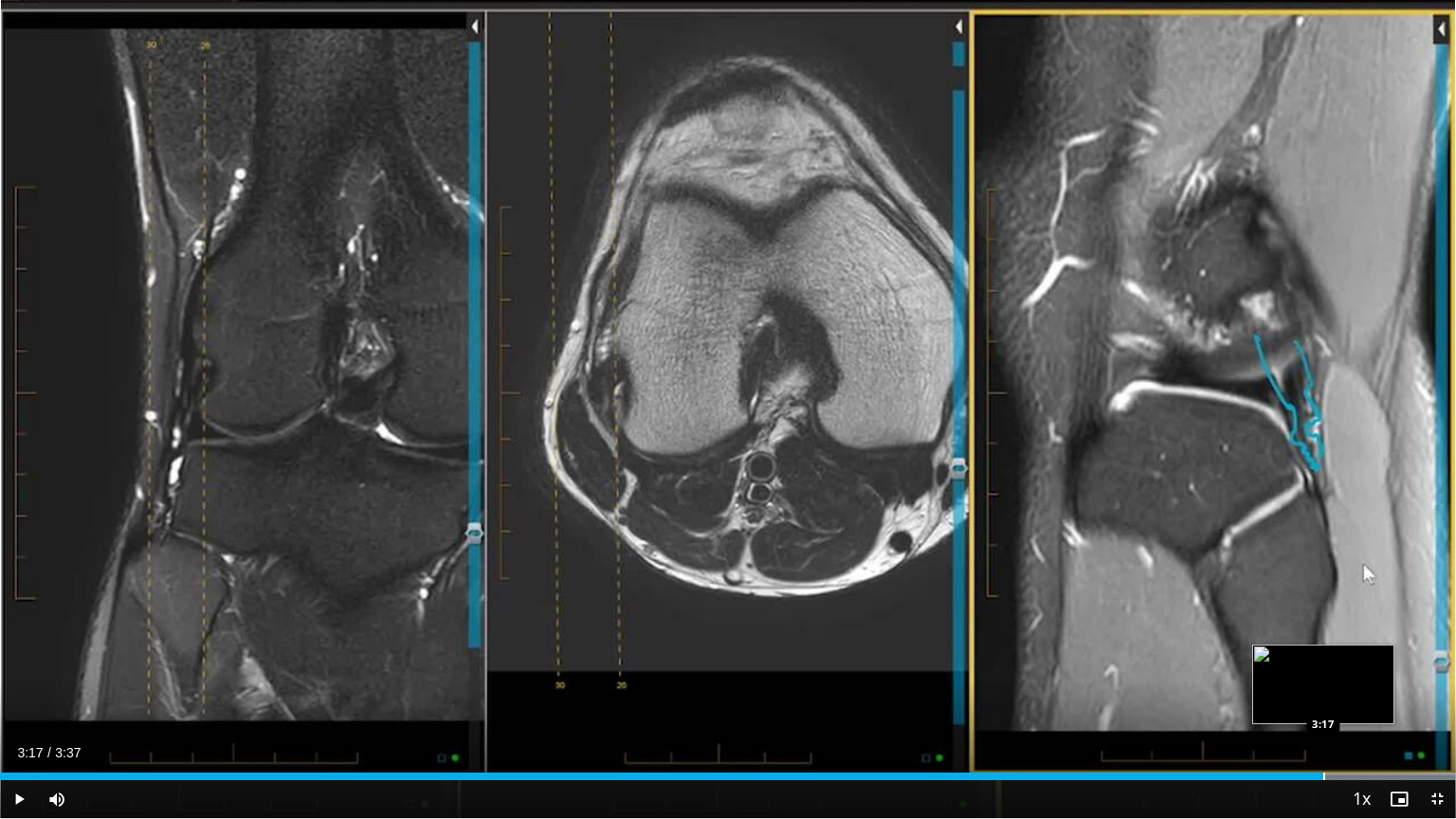 click at bounding box center [1324, 776] 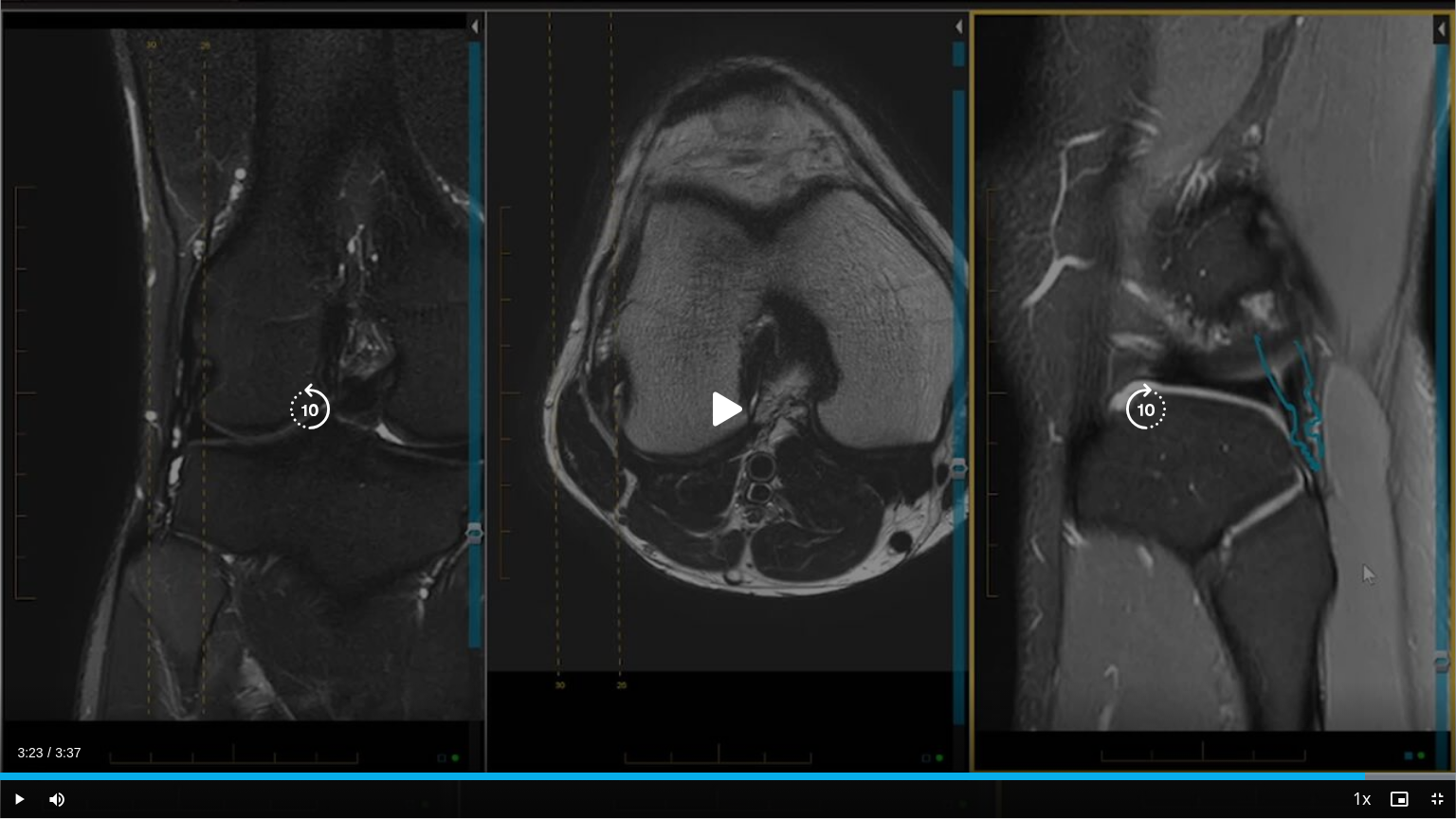 click at bounding box center [1139, 776] 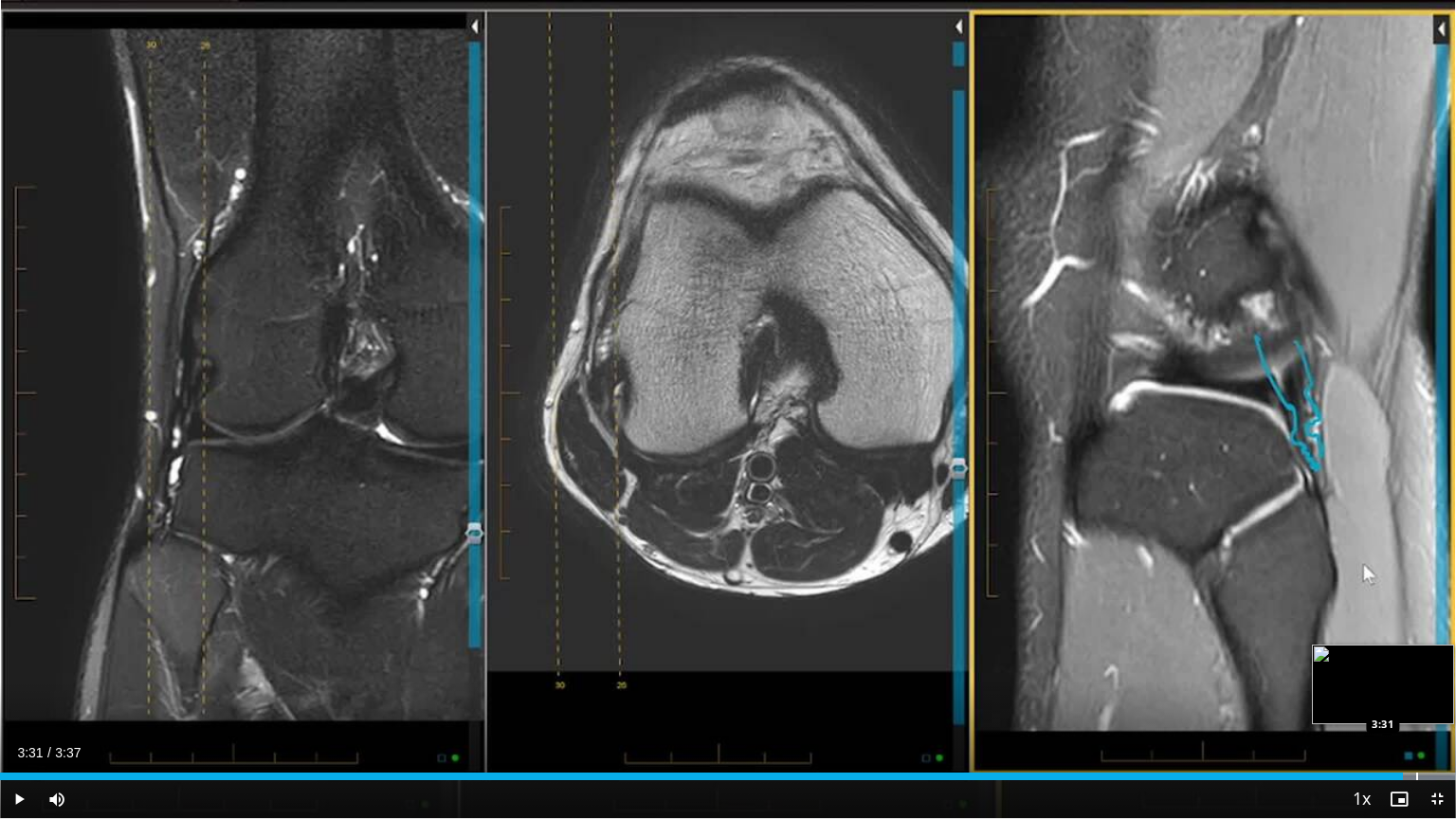 click at bounding box center (1417, 776) 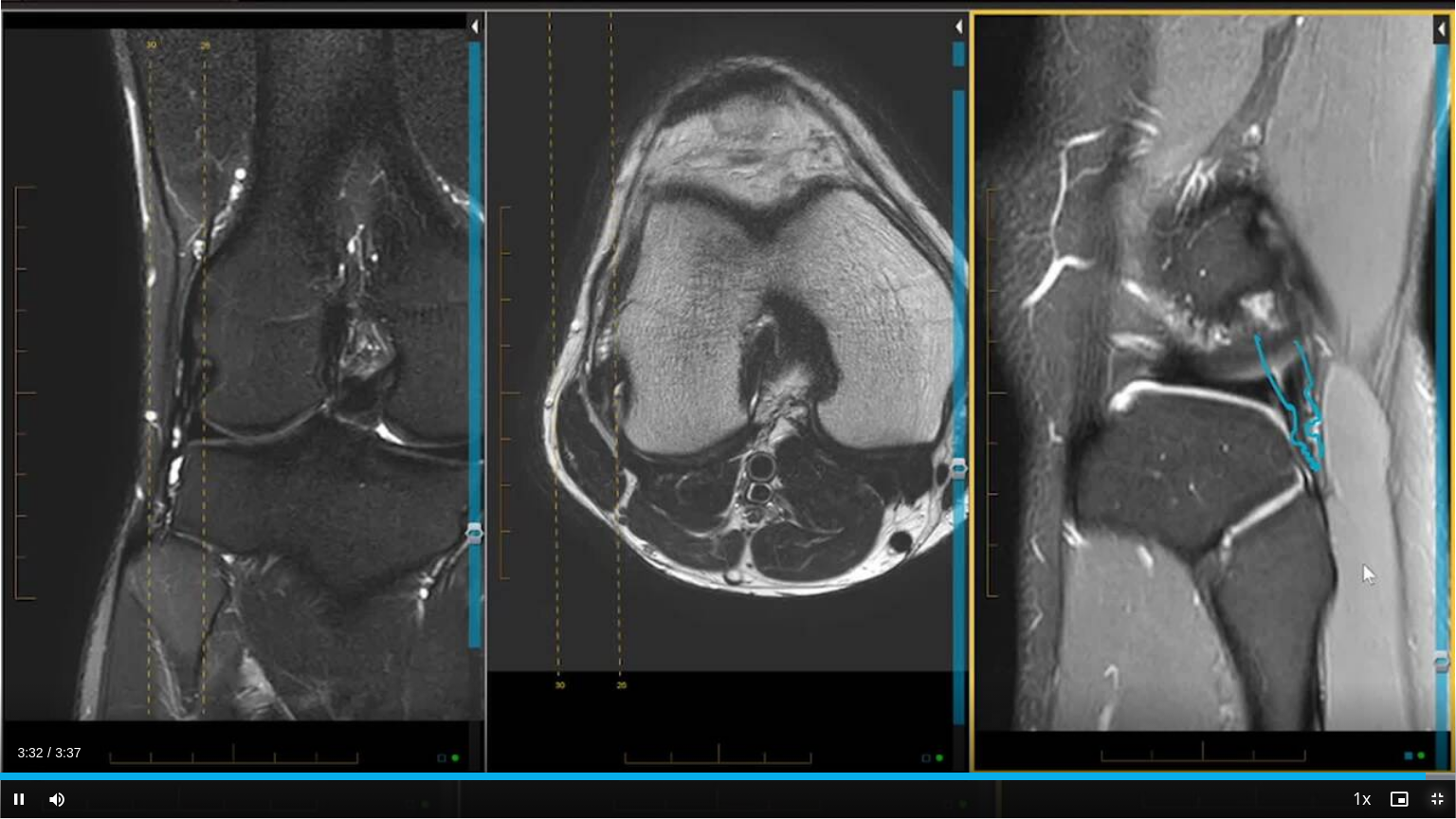 click at bounding box center (1437, 799) 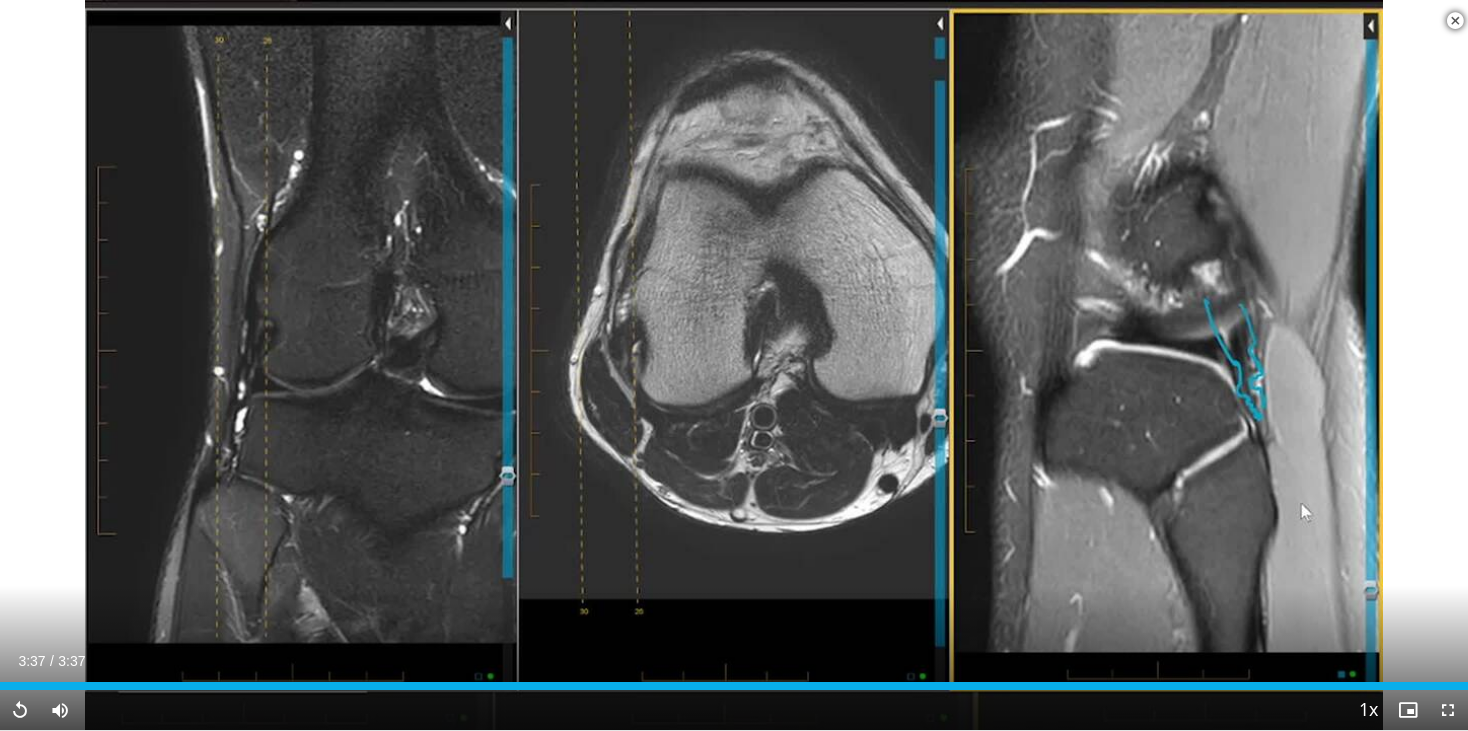 scroll, scrollTop: 400, scrollLeft: 0, axis: vertical 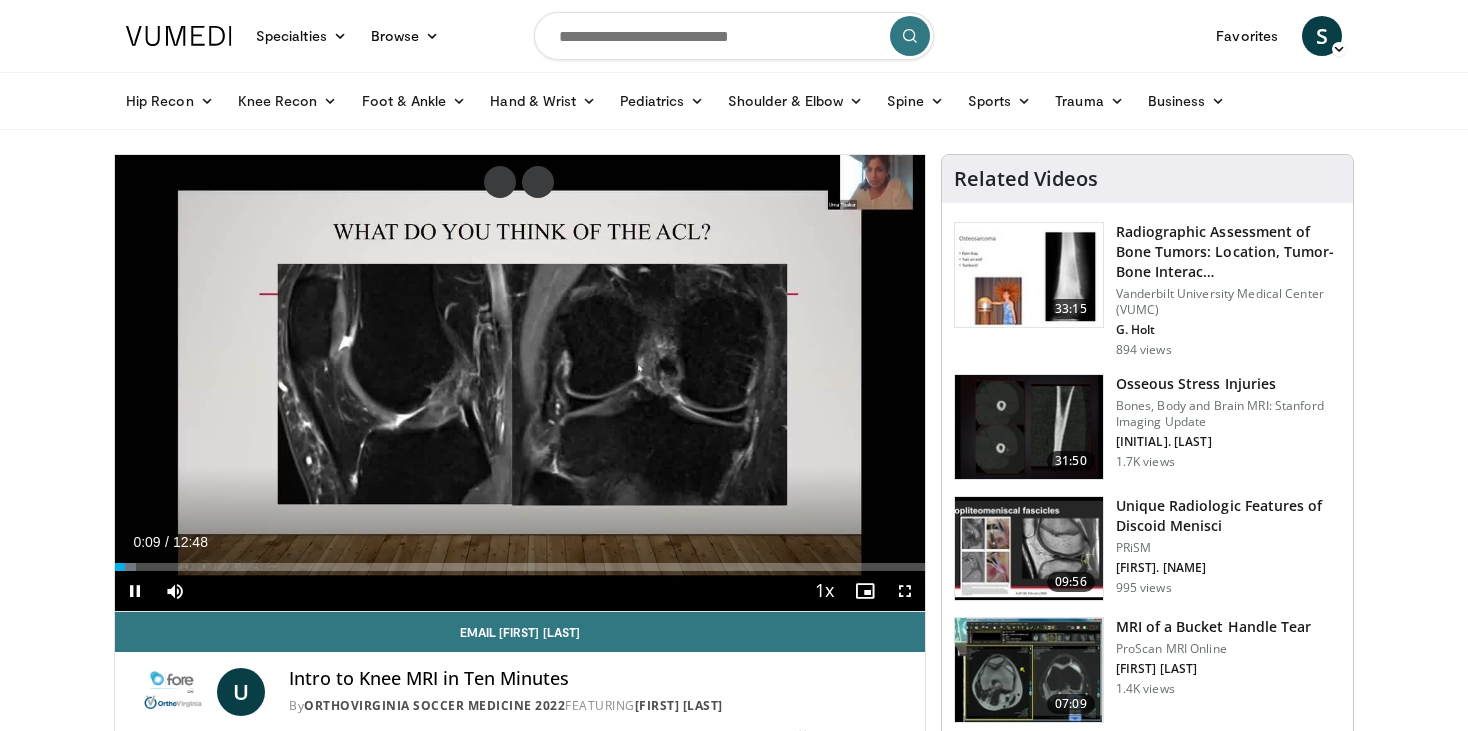 click at bounding box center (1029, 549) 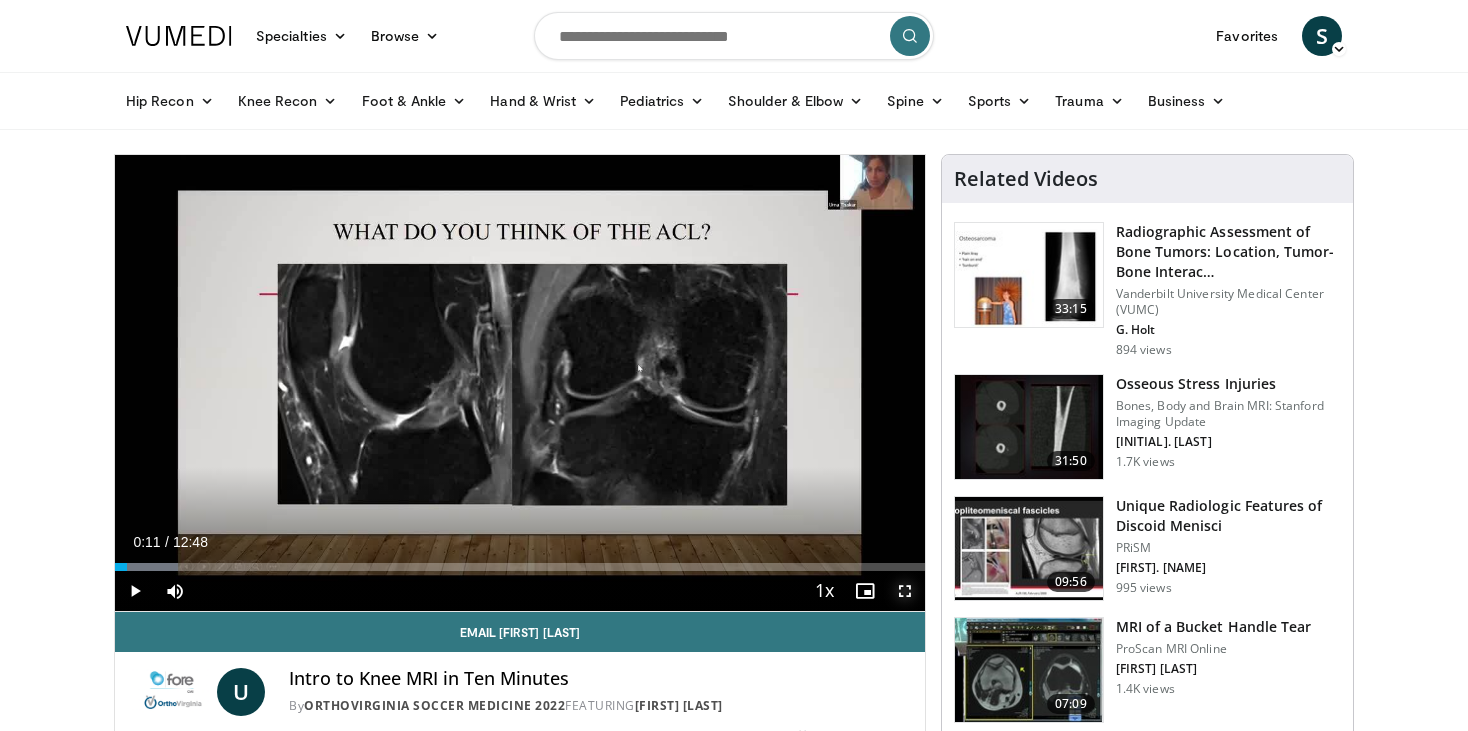 click at bounding box center [905, 591] 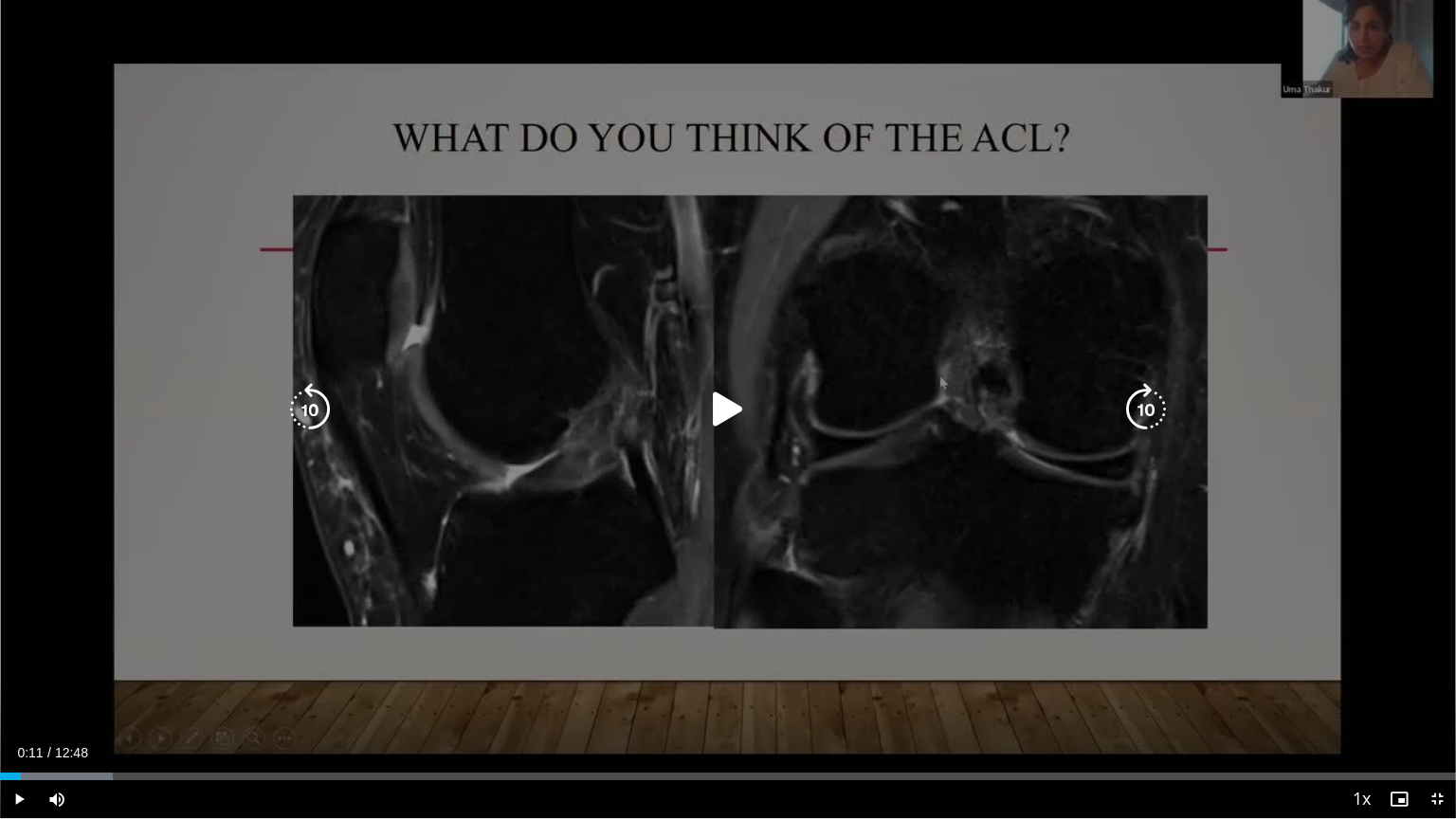 click at bounding box center (728, 410) 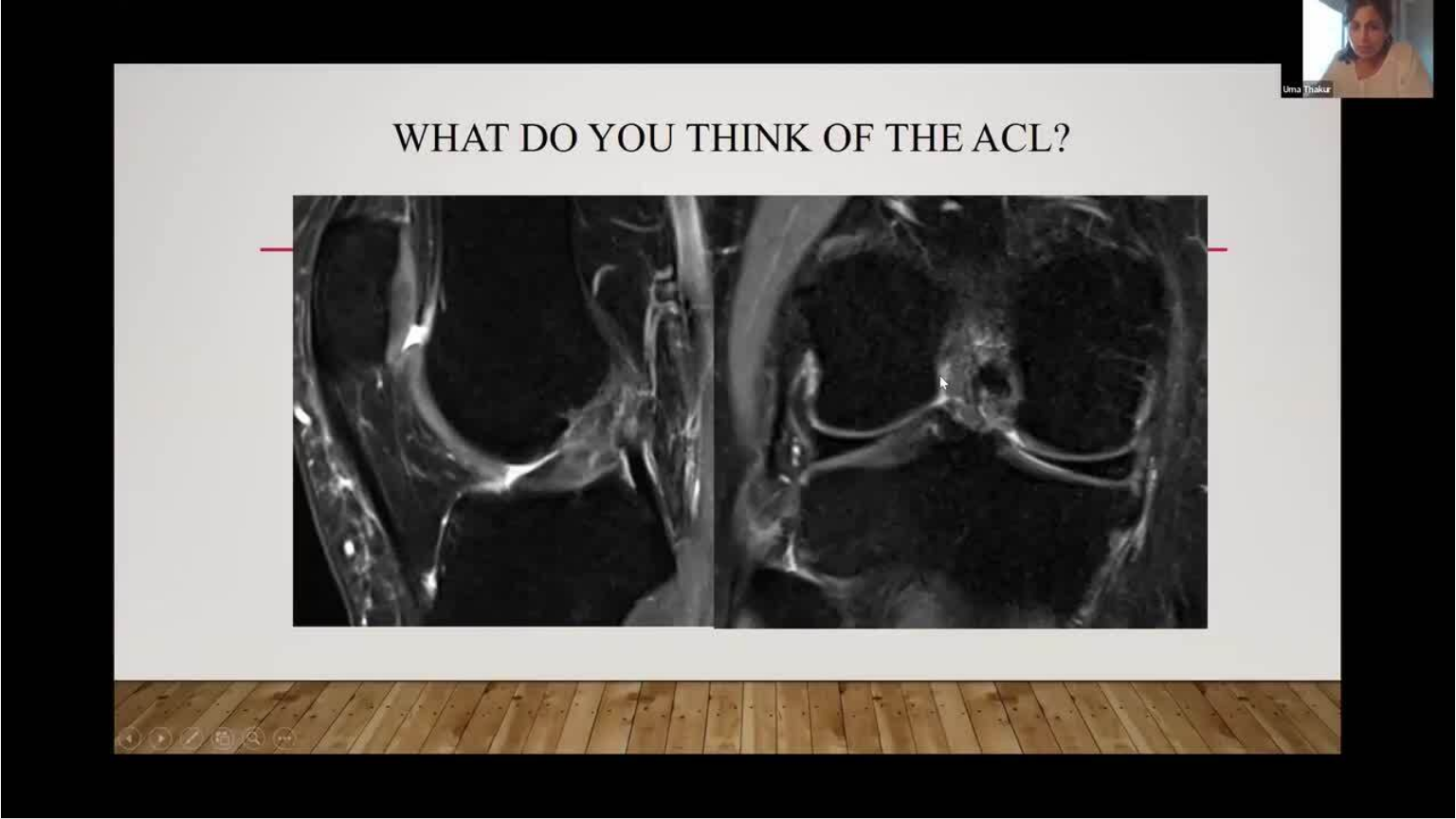 type 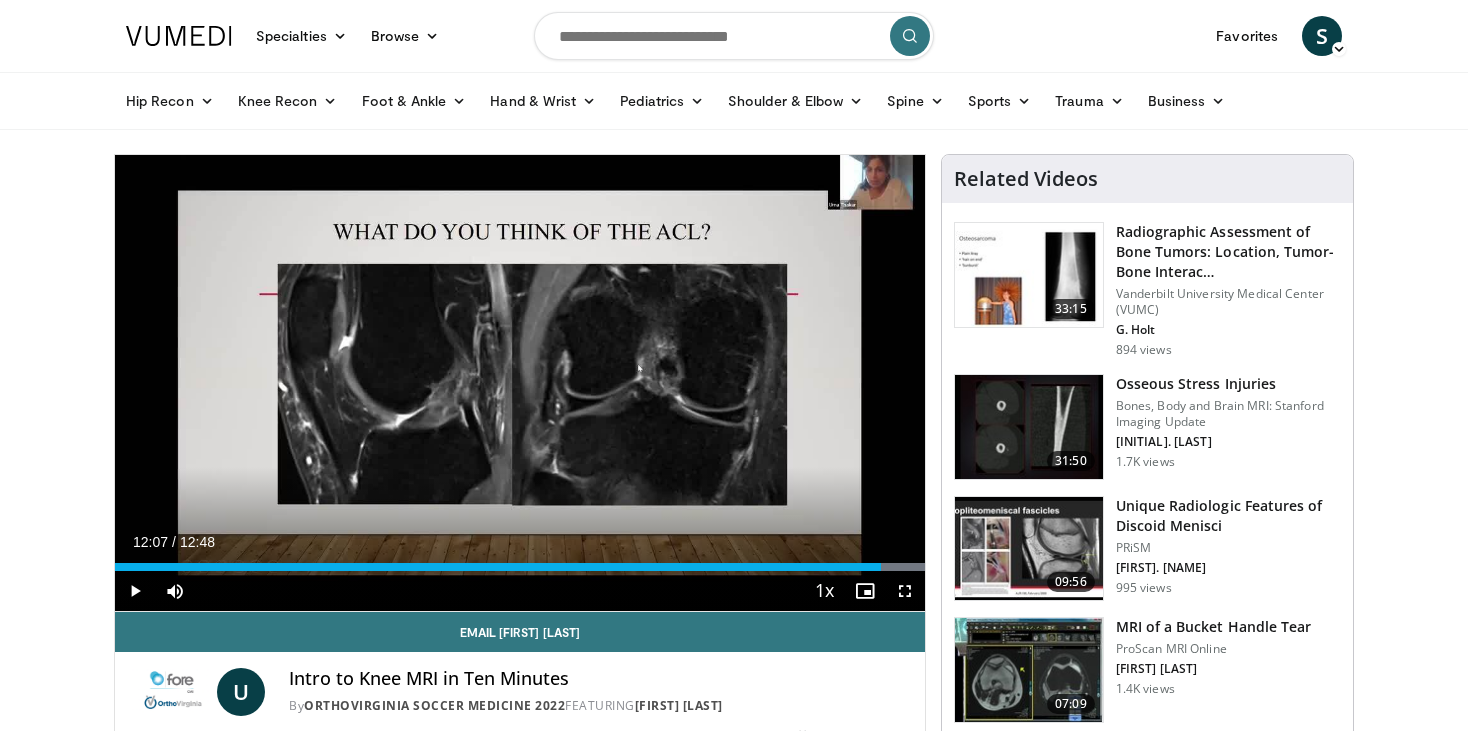 click at bounding box center [1029, 670] 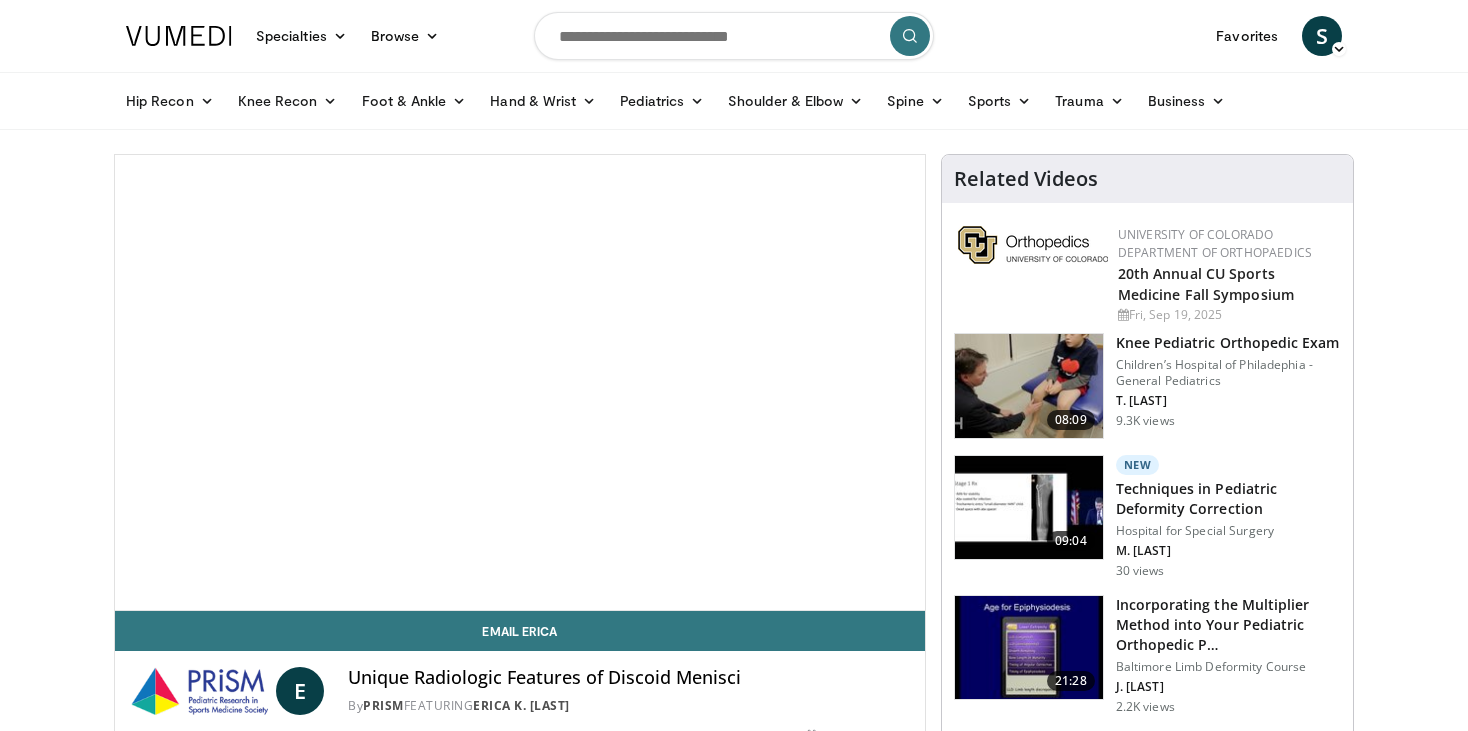 scroll, scrollTop: 0, scrollLeft: 0, axis: both 